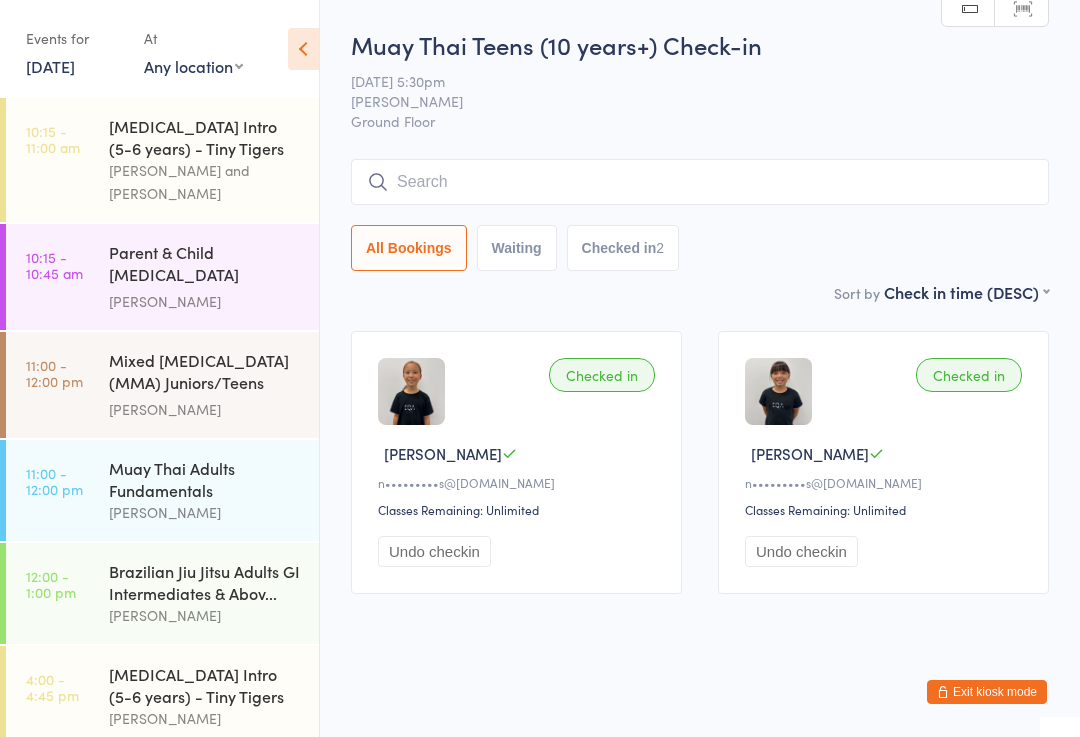 scroll, scrollTop: -1, scrollLeft: 0, axis: vertical 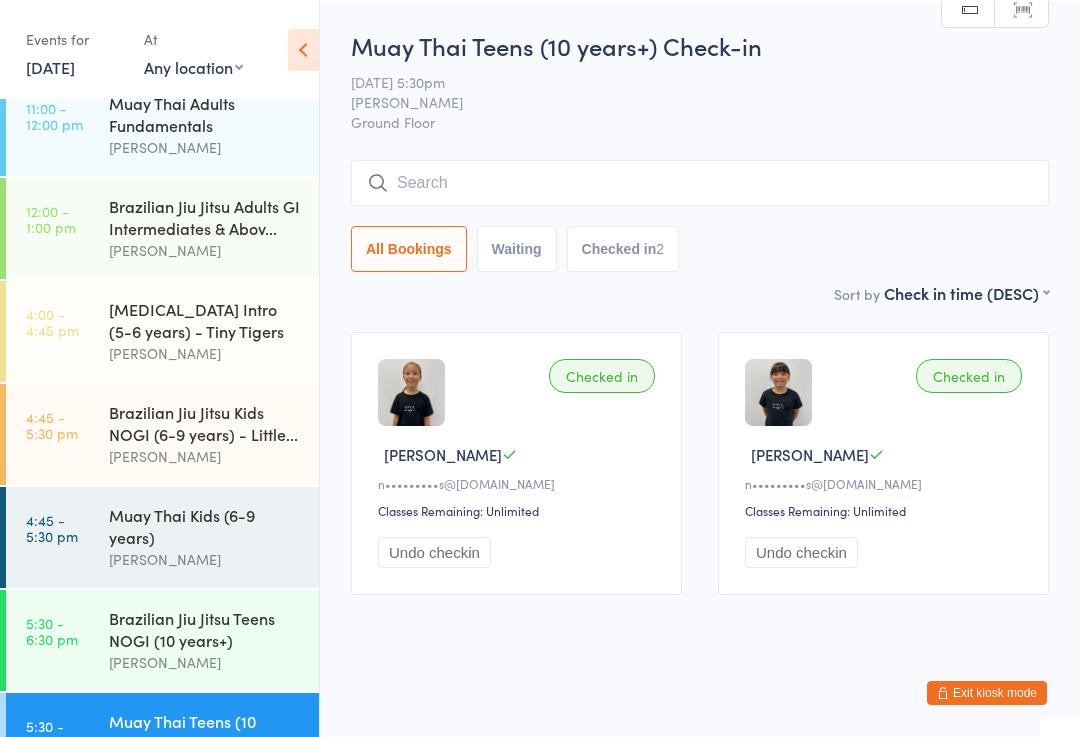 click on "Muay Thai Kids (6-9 years)" at bounding box center (205, 525) 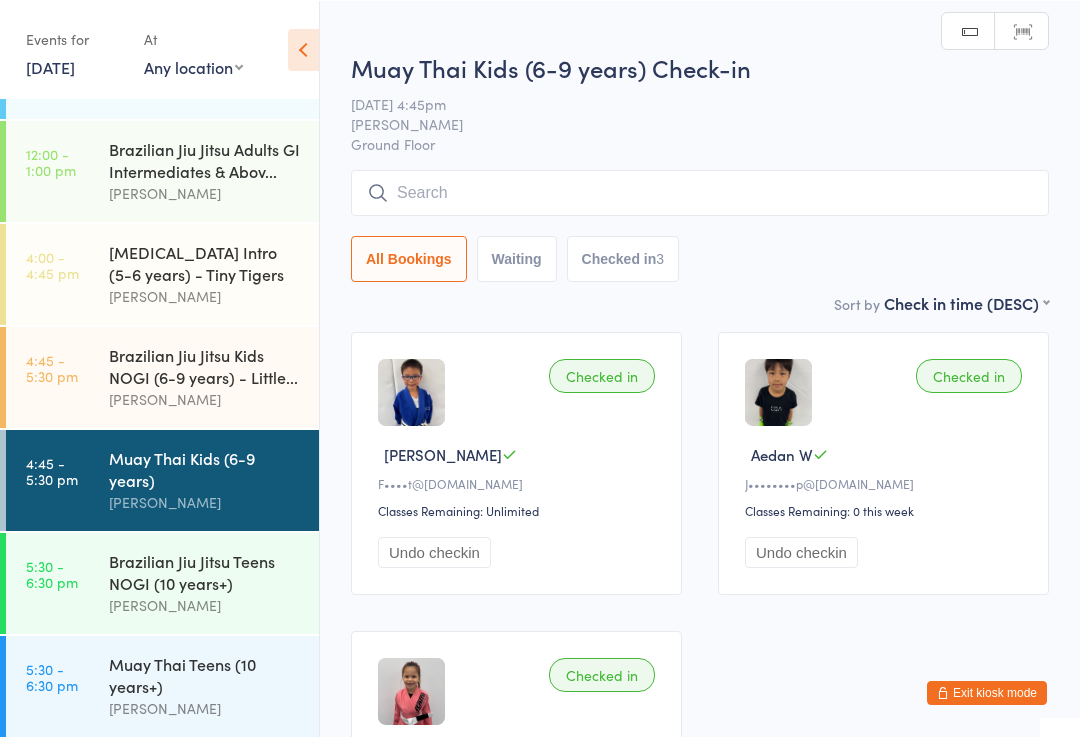 scroll, scrollTop: 427, scrollLeft: 0, axis: vertical 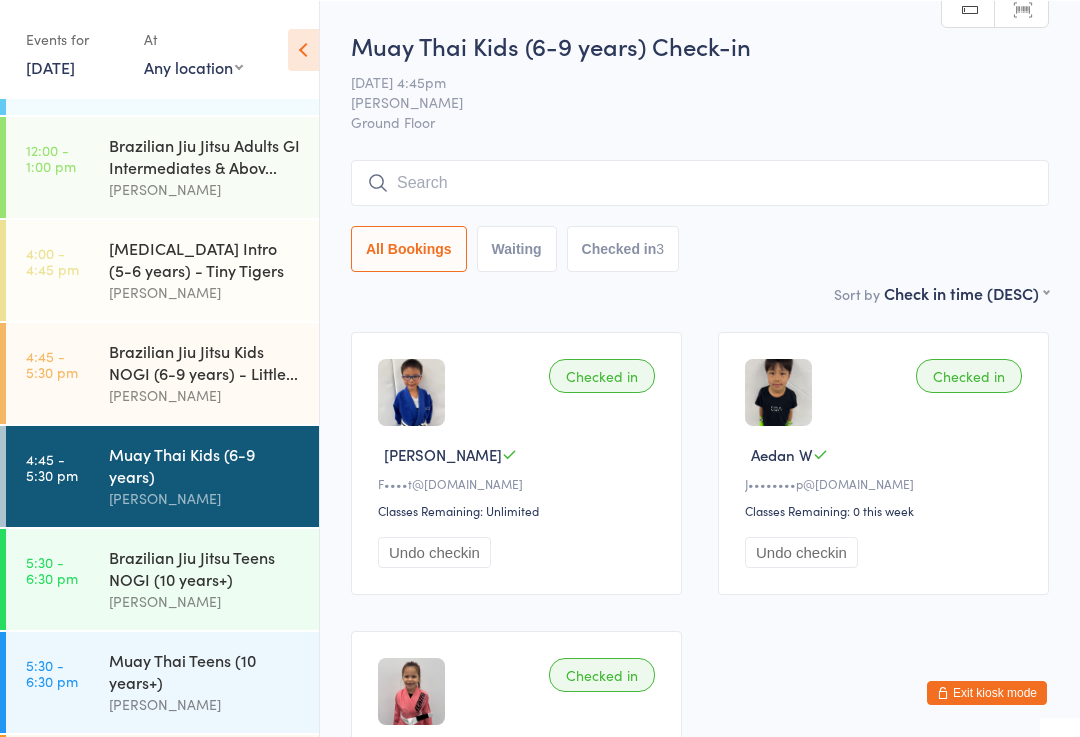 click on "Brazilian Jiu Jitsu Teens NOGI (10 years+)" at bounding box center [205, 567] 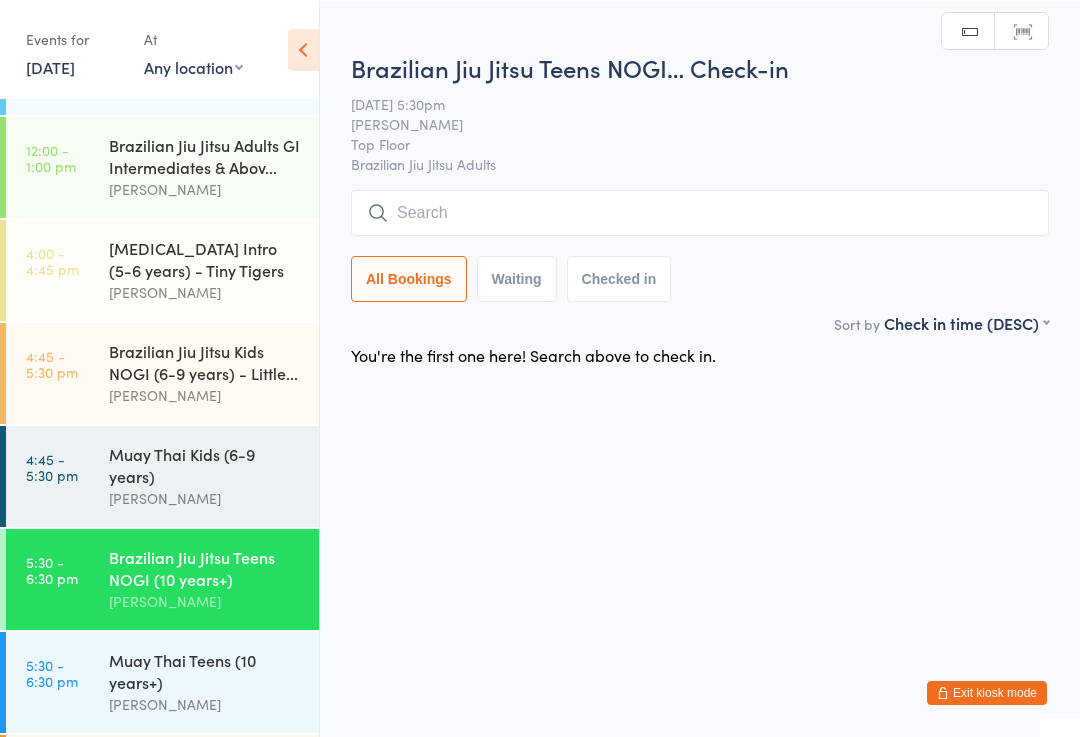 click on "[PERSON_NAME]" at bounding box center [205, 394] 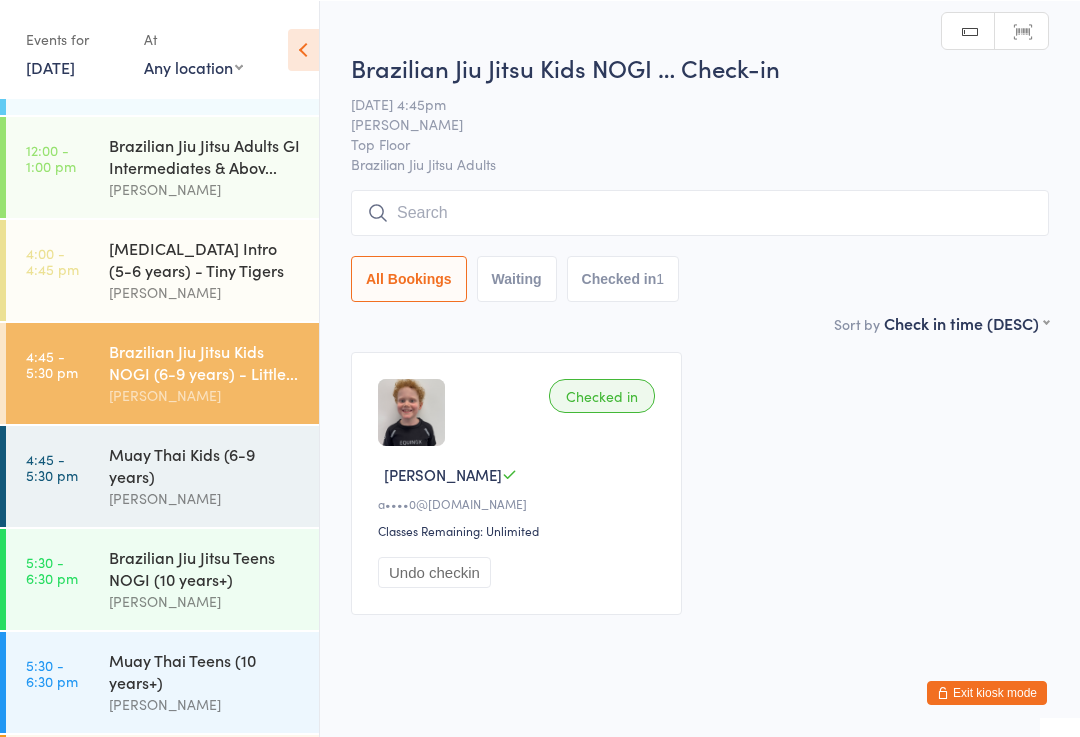 click on "Muay Thai Teens (10 years+)" at bounding box center [205, 670] 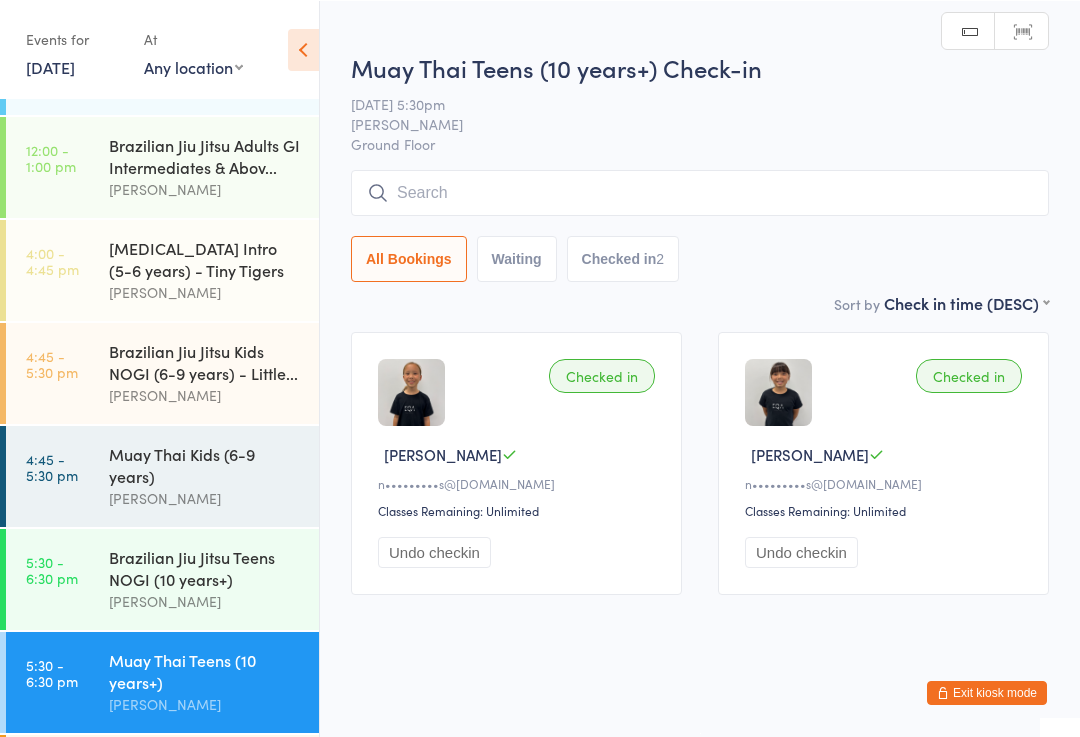 click on "Muay Thai Kids (6-9 years)" at bounding box center (205, 464) 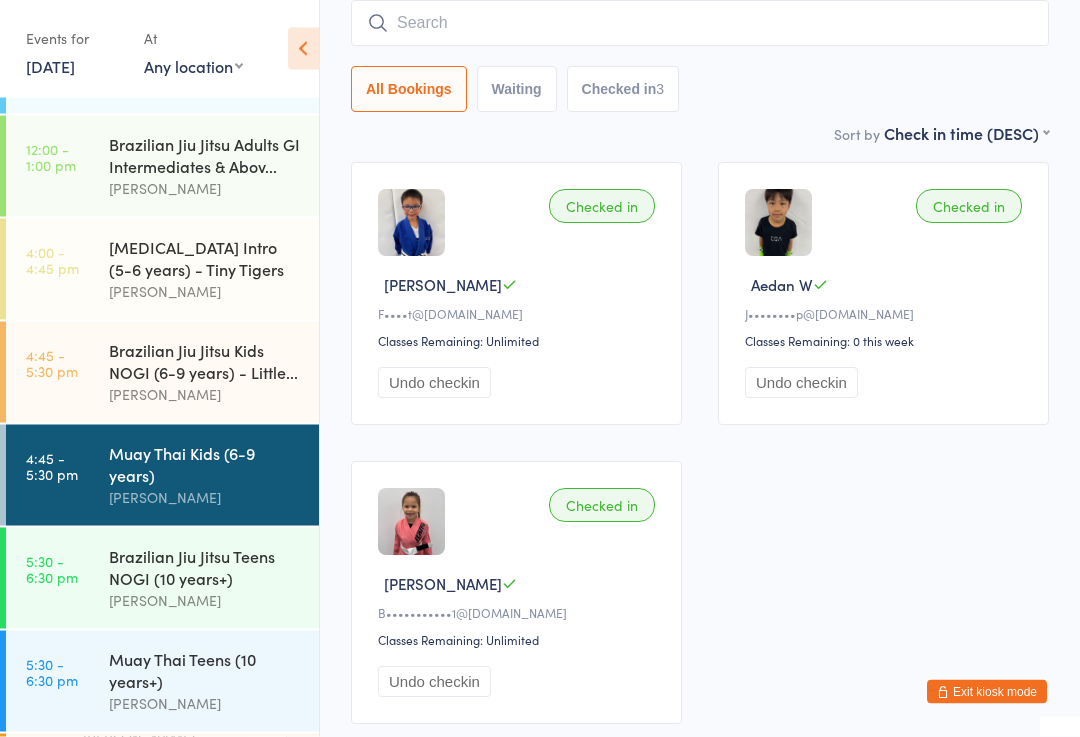 scroll, scrollTop: 169, scrollLeft: 0, axis: vertical 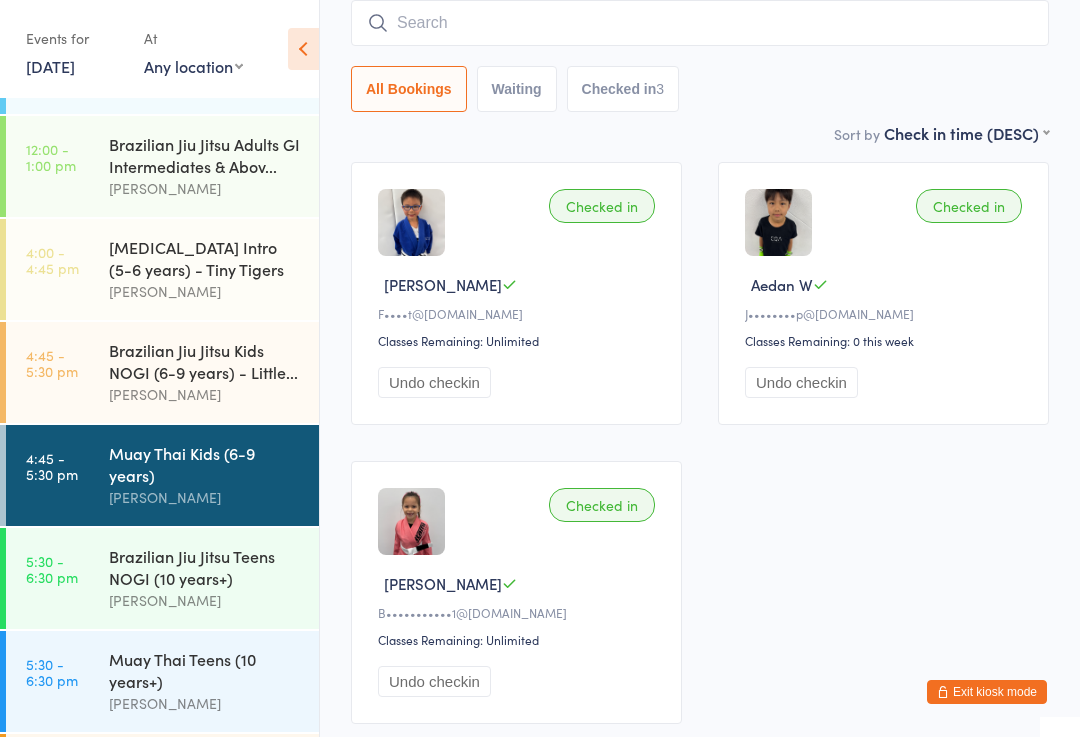 click on "Brazilian Jiu Jitsu Teens NOGI (10 years+)" at bounding box center [205, 567] 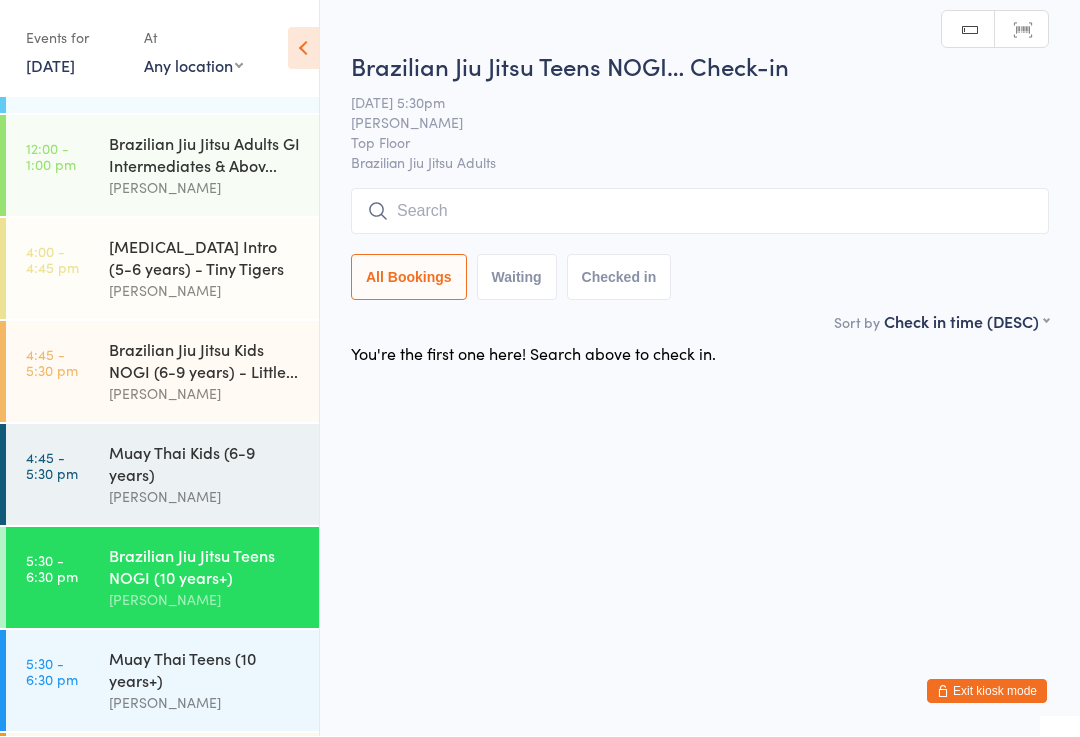 click on "Brazilian Jiu Jitsu Kids NOGI (6-9 years) - Little..." at bounding box center (205, 361) 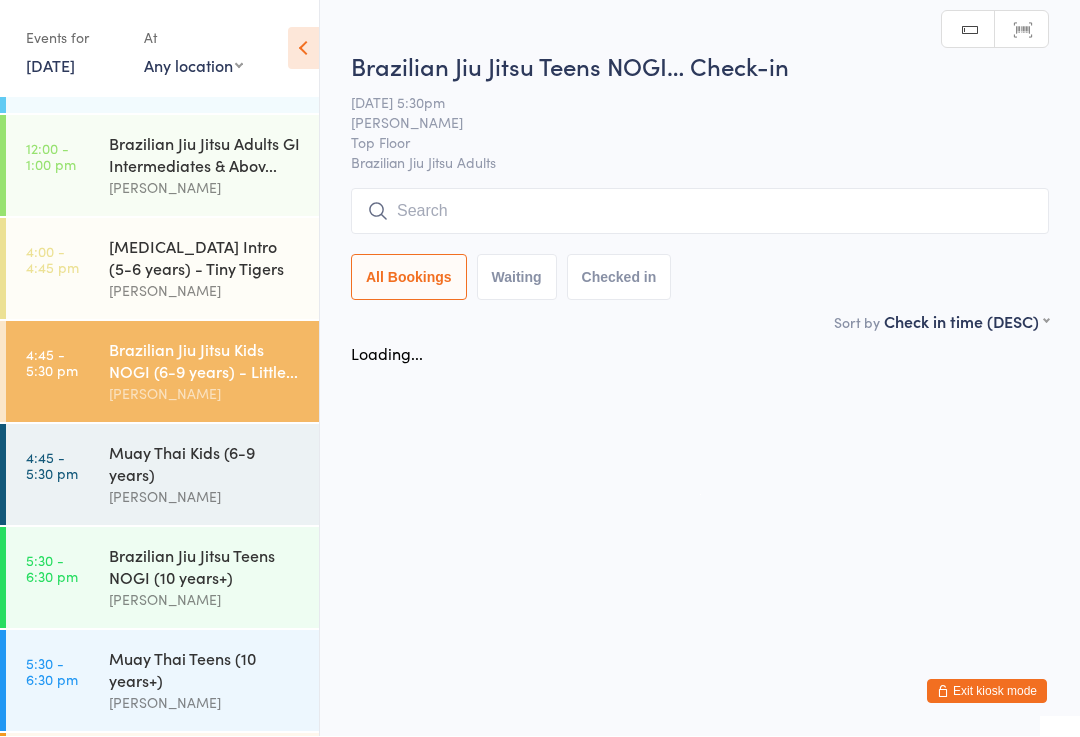 scroll, scrollTop: 1, scrollLeft: 0, axis: vertical 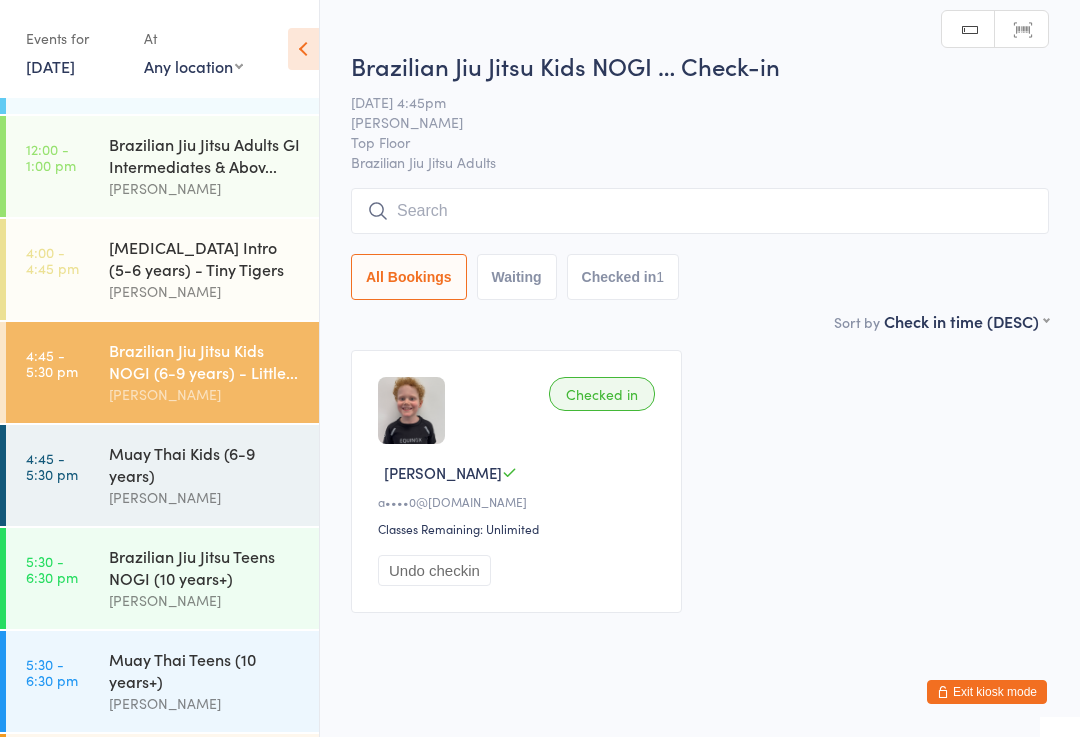 click on "[PERSON_NAME]" at bounding box center [205, 497] 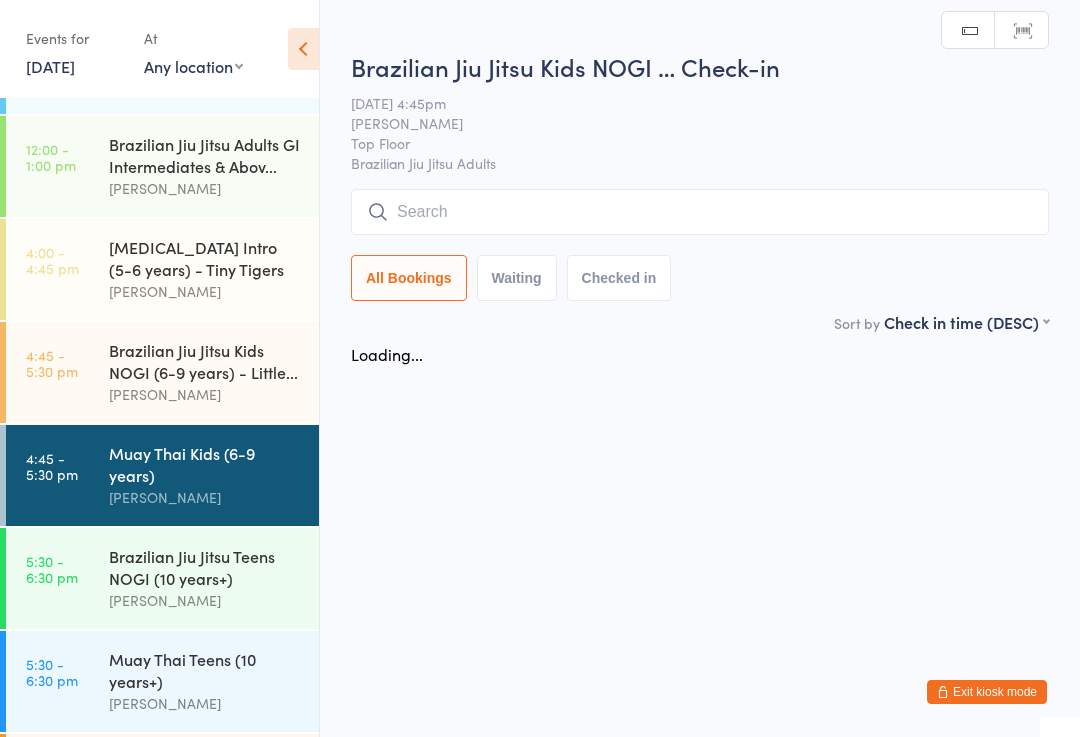 scroll, scrollTop: 0, scrollLeft: 0, axis: both 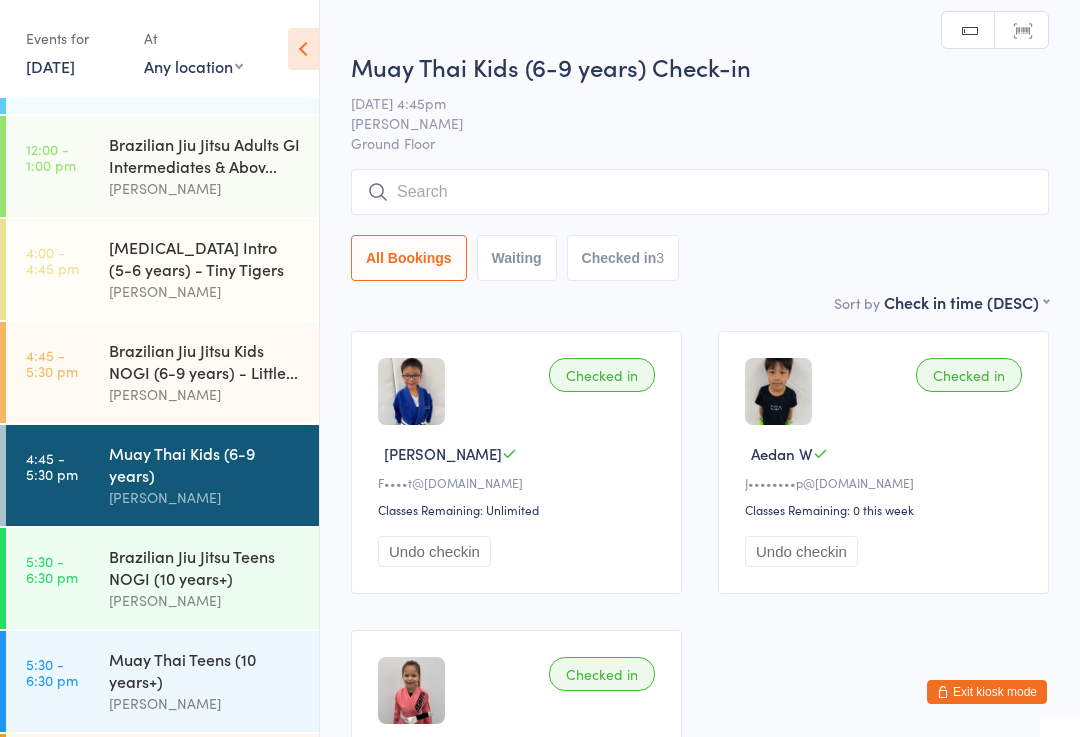 click at bounding box center (700, 192) 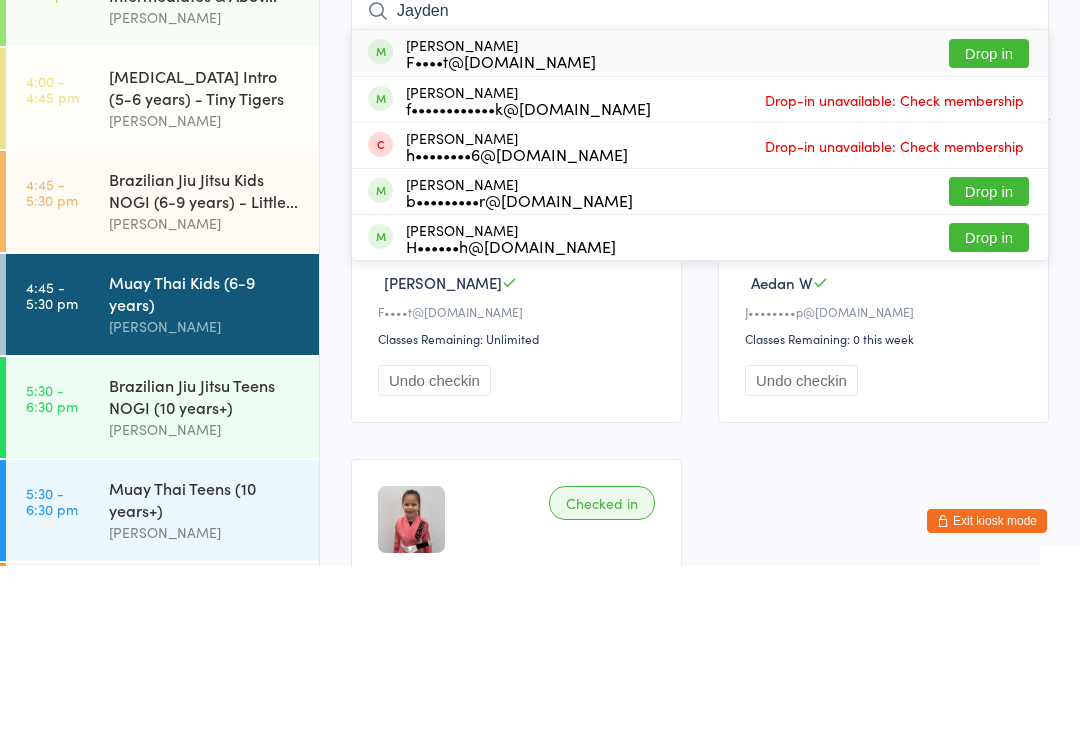 type on "Jayden" 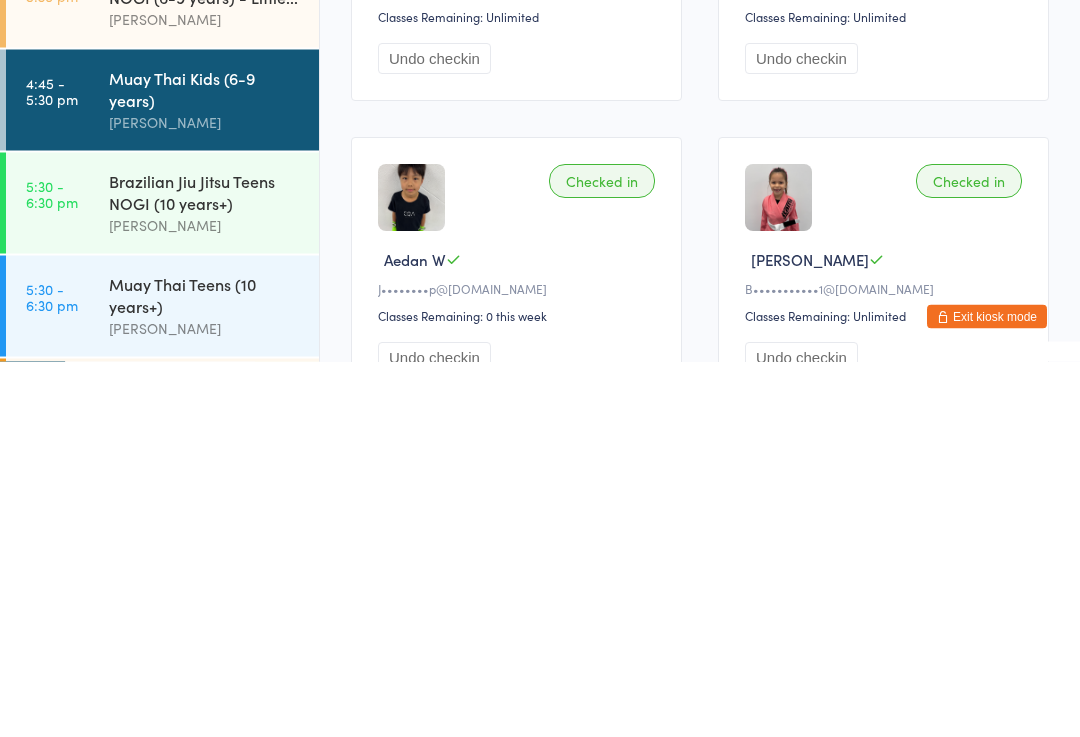 scroll, scrollTop: 120, scrollLeft: 0, axis: vertical 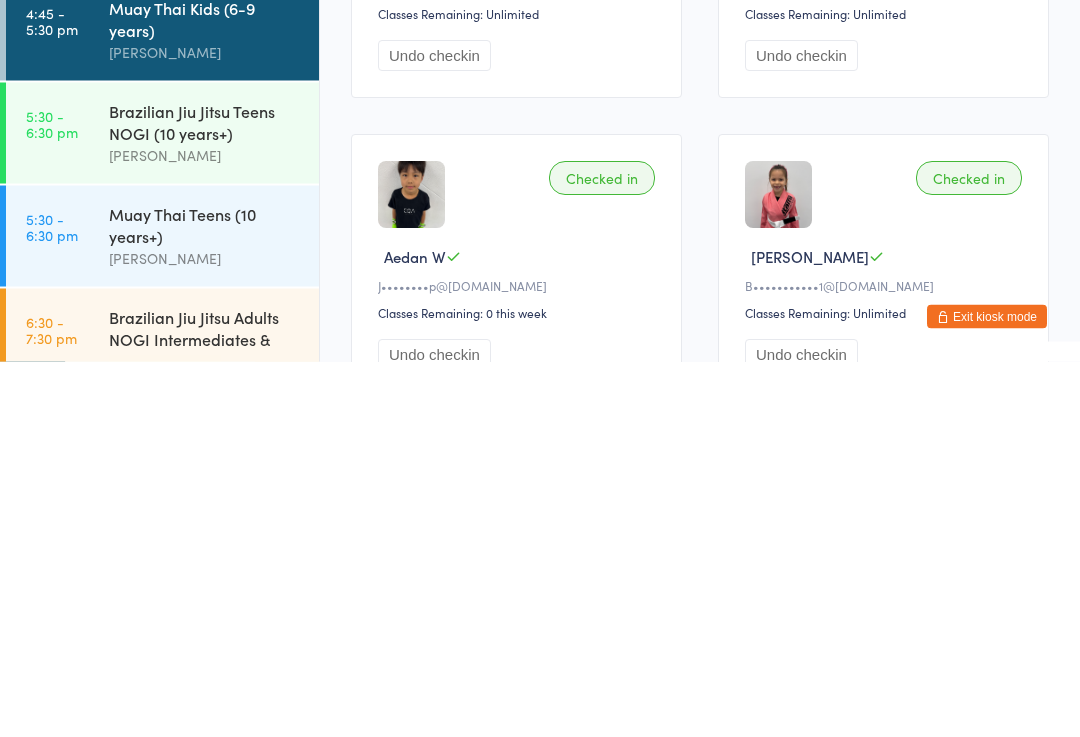 click on "Brazilian Jiu Jitsu Teens NOGI (10 years+)" at bounding box center [205, 497] 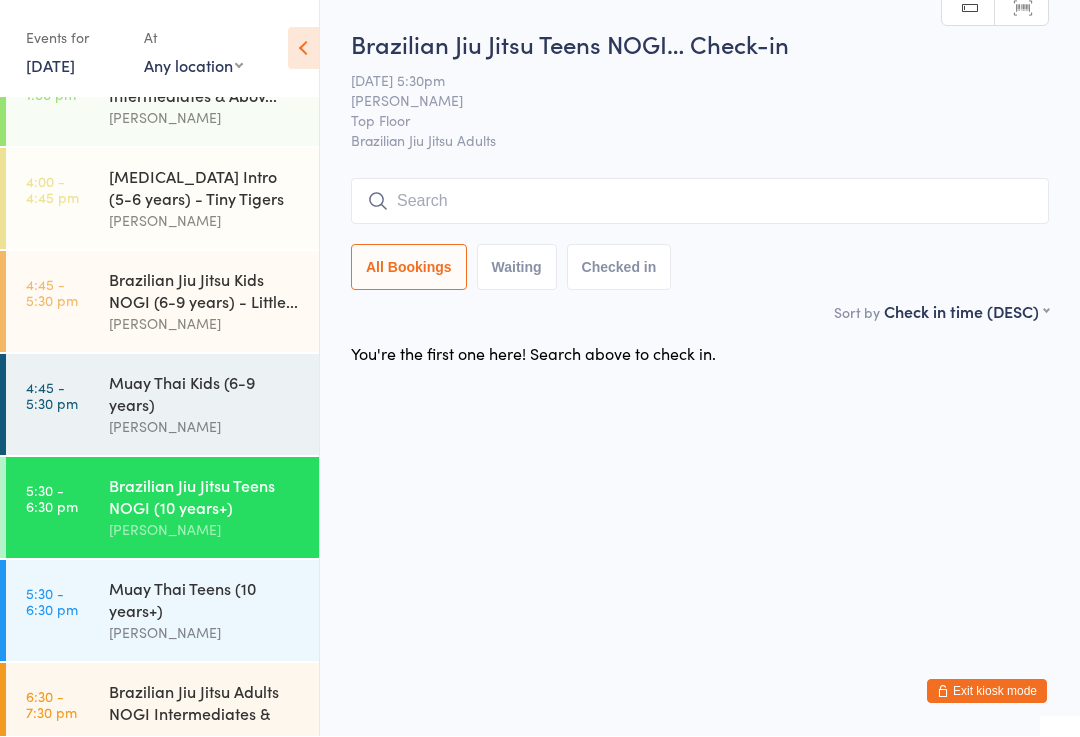 click on "5:30 - 6:30 pm Muay [DEMOGRAPHIC_DATA] Teens (10 years+) [PERSON_NAME]" at bounding box center [162, 611] 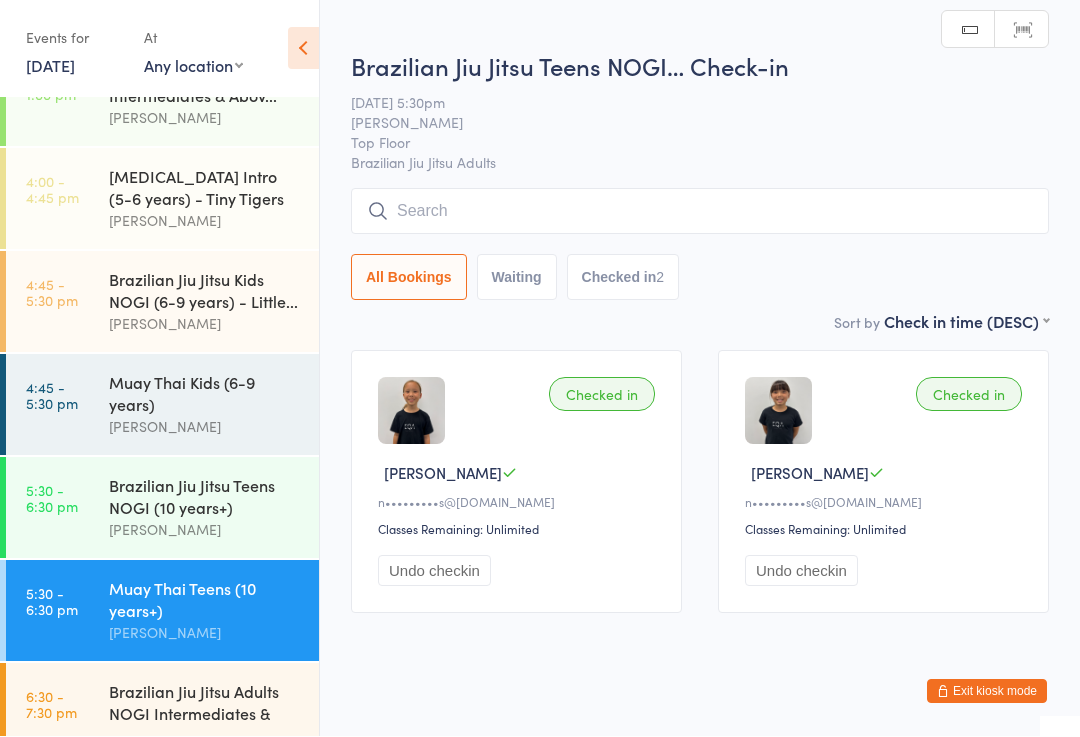 scroll, scrollTop: 1, scrollLeft: 0, axis: vertical 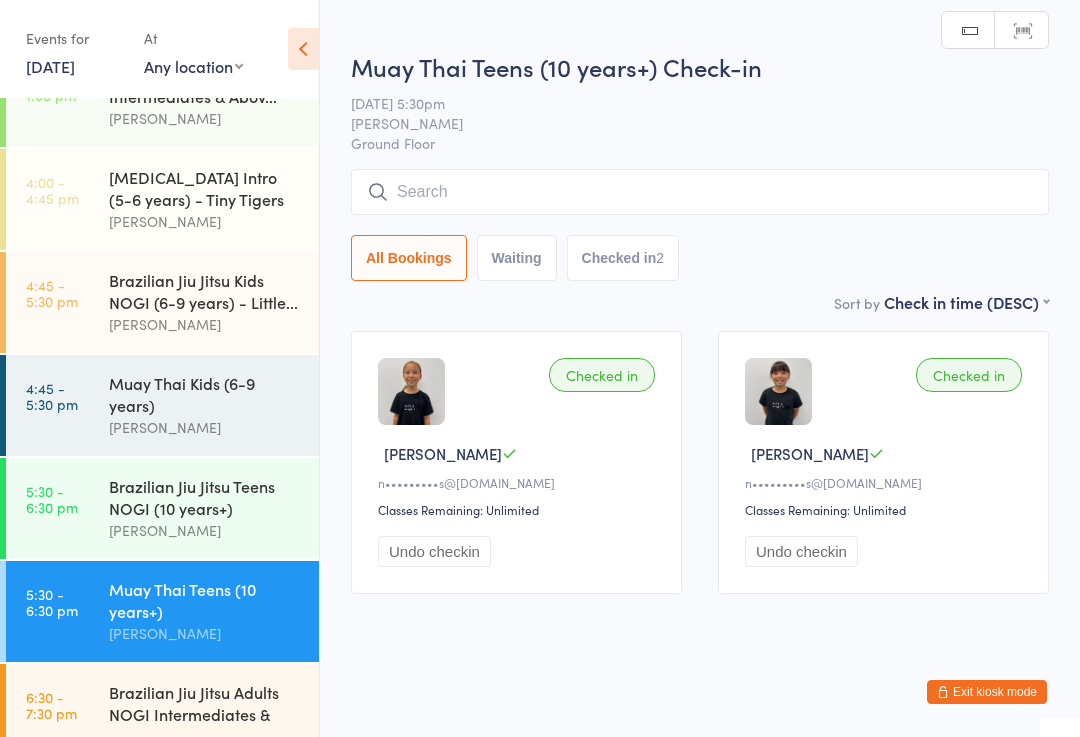 click at bounding box center (700, 192) 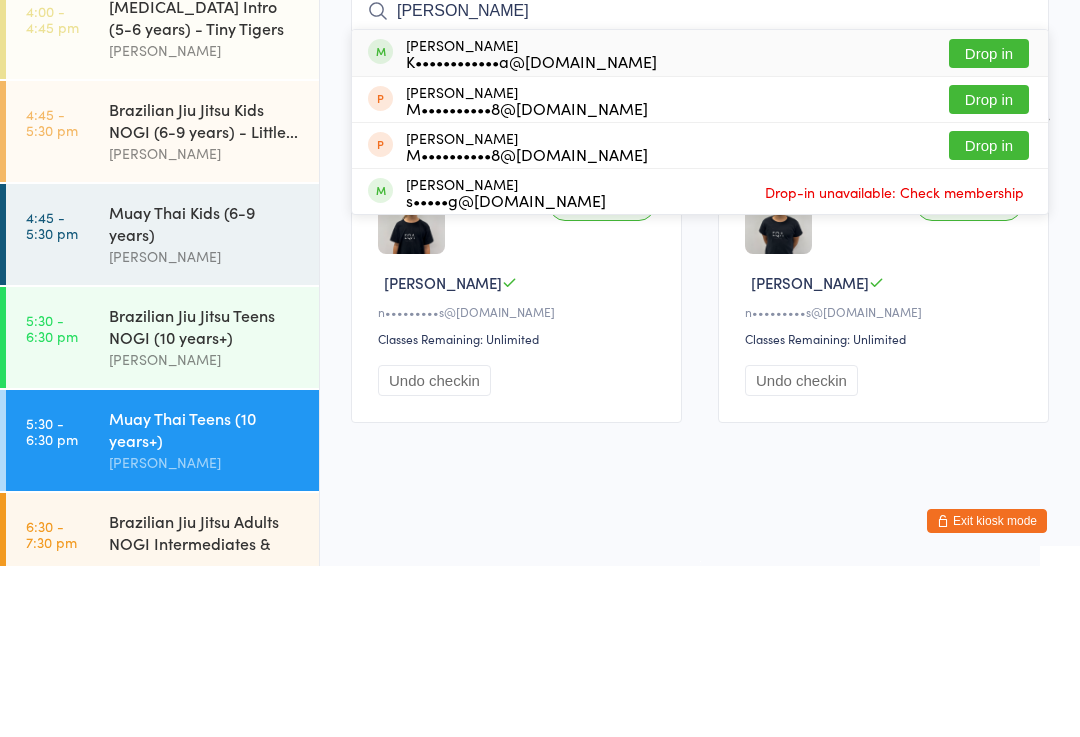 type on "[PERSON_NAME]" 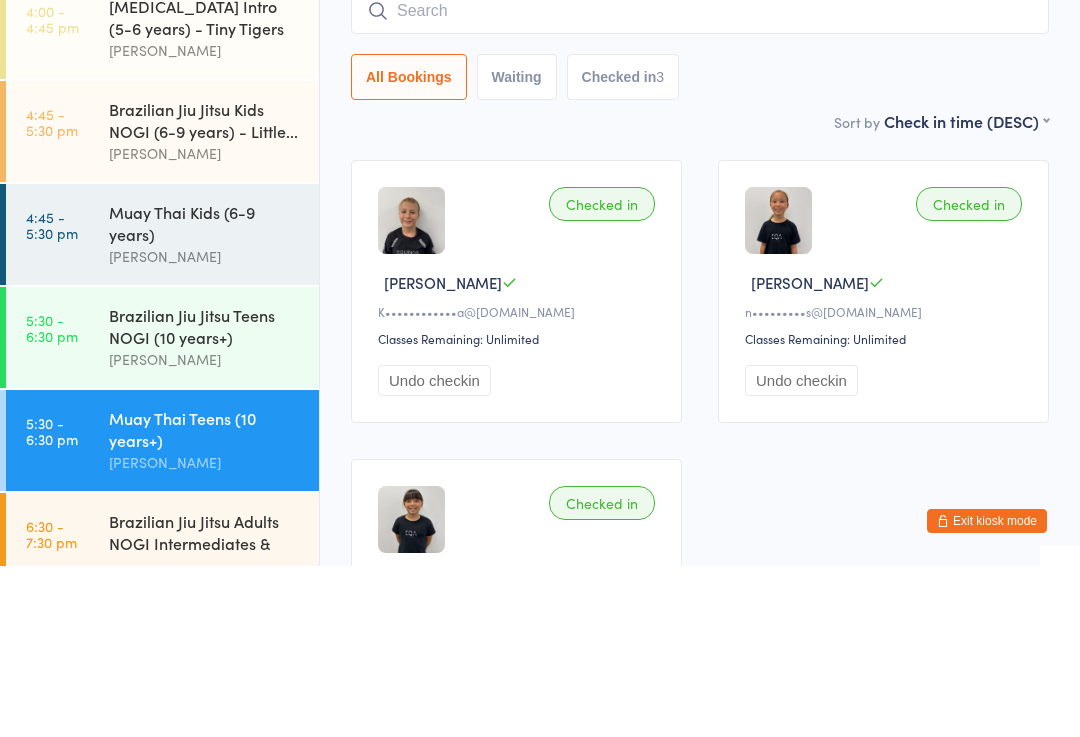 click on "Sort by   Check in time (DESC) First name (ASC) First name (DESC) Last name (ASC) Last name (DESC) Check in time (ASC) Check in time (DESC) Rank (ASC) Rank (DESC)" at bounding box center [700, 292] 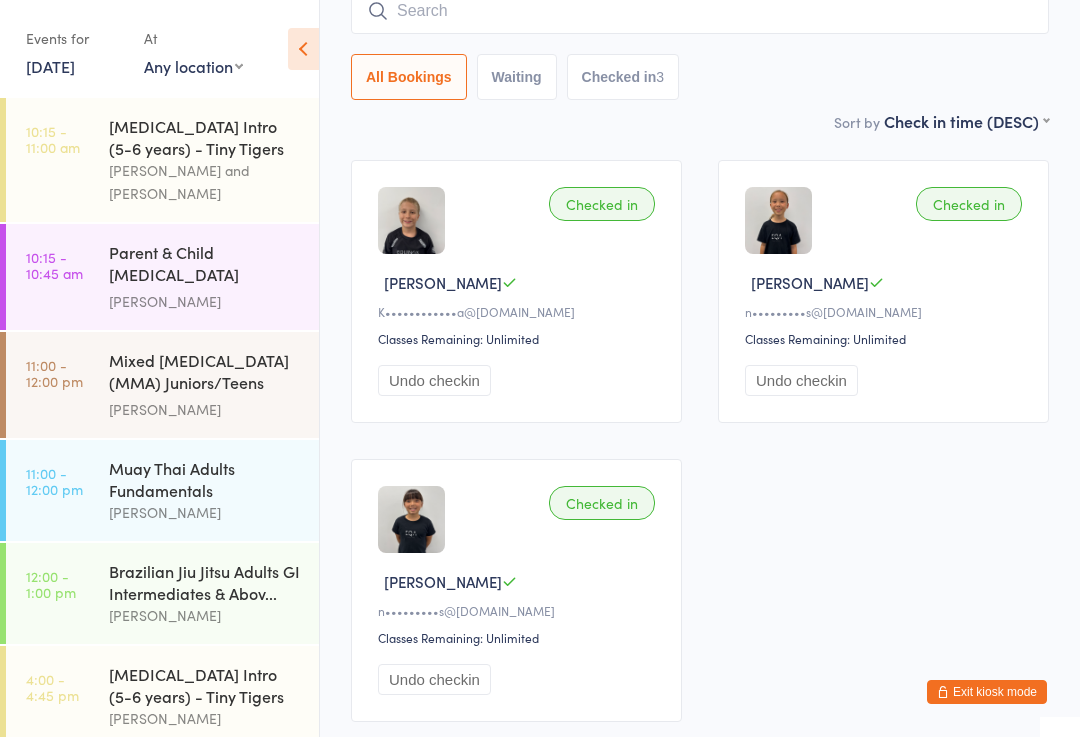 scroll, scrollTop: 0, scrollLeft: 0, axis: both 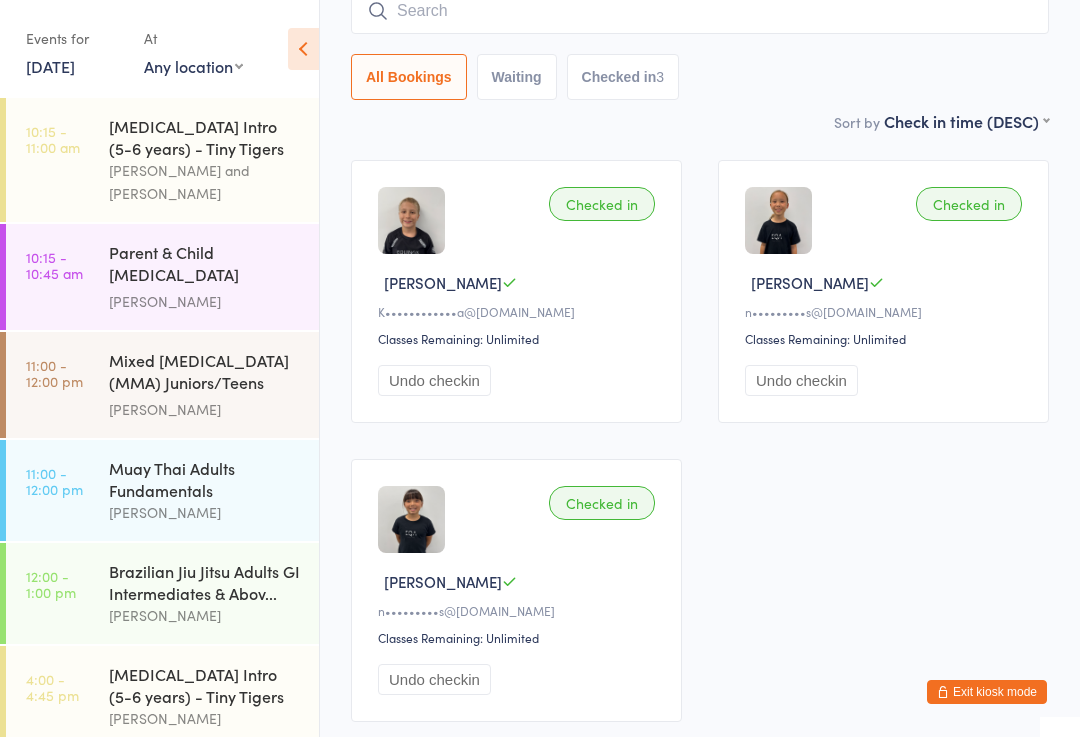 click on "Undo checkin" at bounding box center [801, 380] 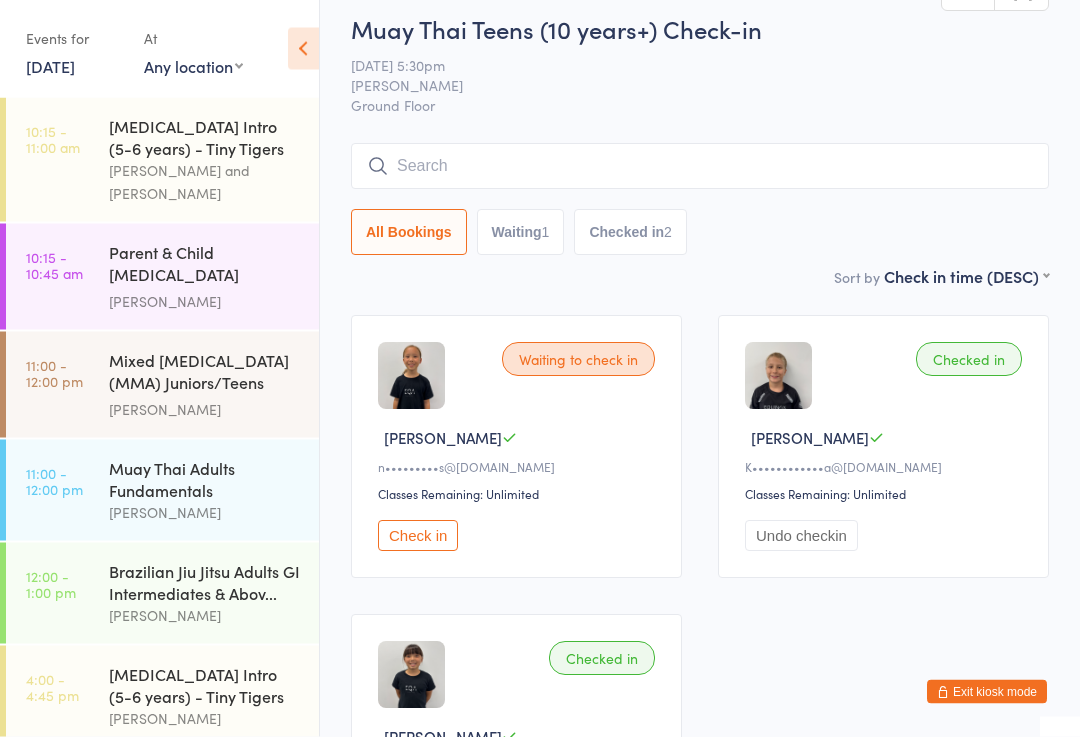 scroll, scrollTop: 16, scrollLeft: 0, axis: vertical 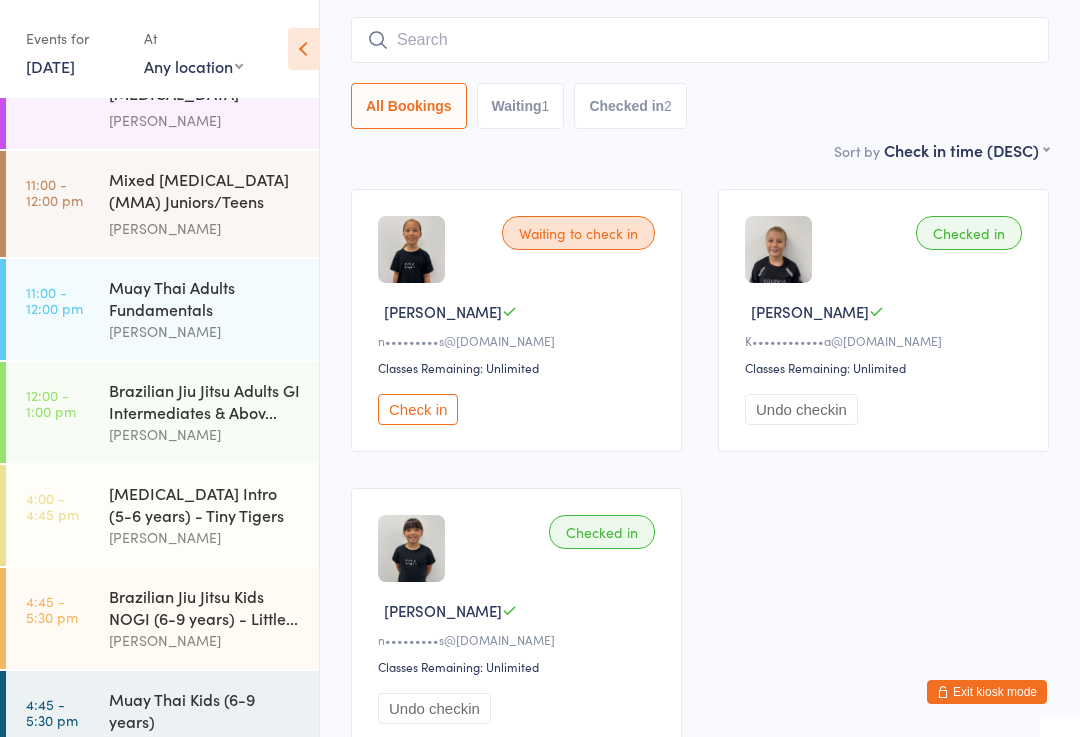 click on "Muay Thai Adults Fundamentals" at bounding box center (205, 298) 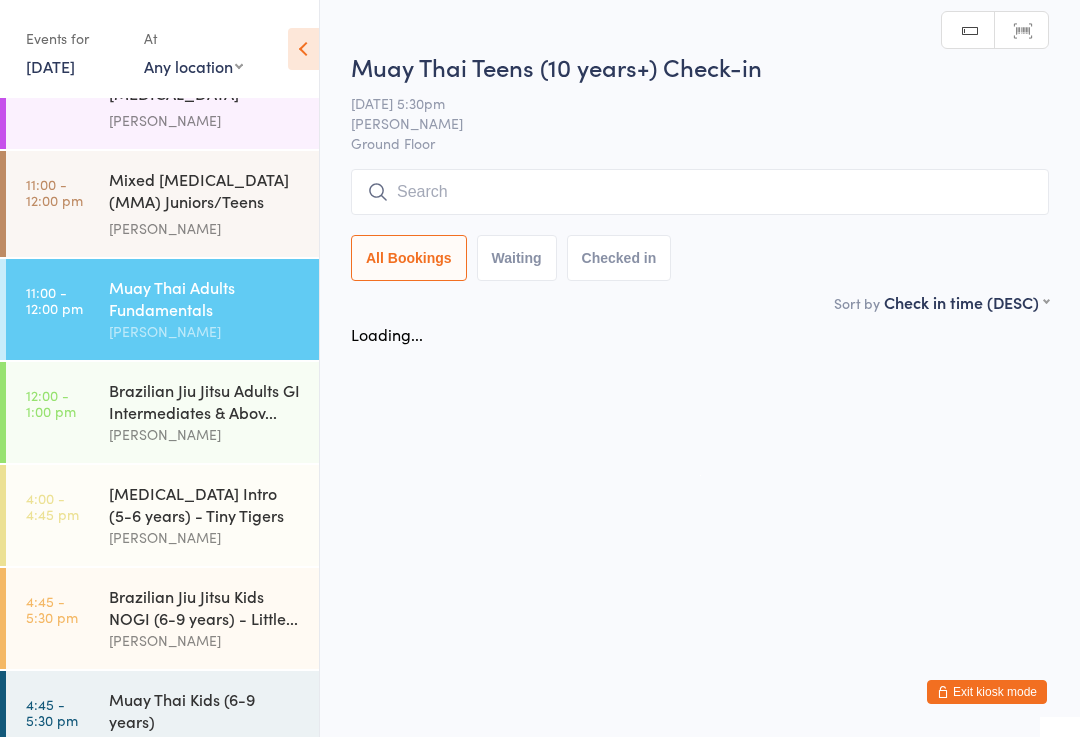 scroll, scrollTop: 0, scrollLeft: 0, axis: both 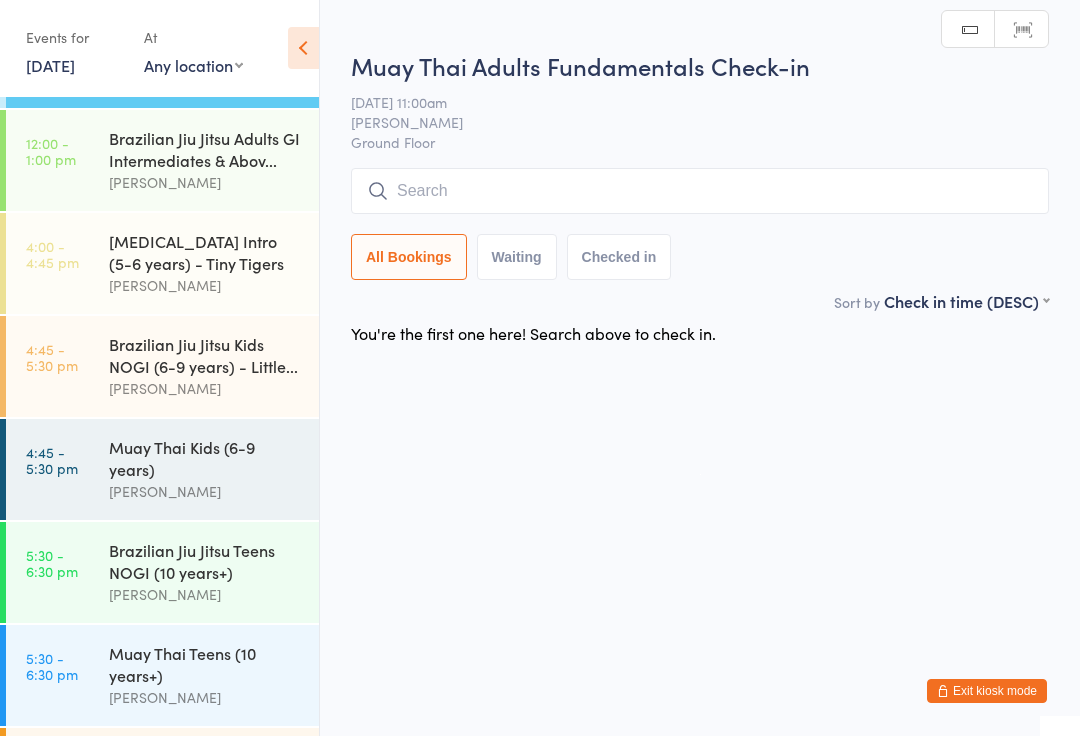 click on "5:30 - 6:30 pm Muay [DEMOGRAPHIC_DATA] Teens (10 years+) [PERSON_NAME]" at bounding box center [162, 676] 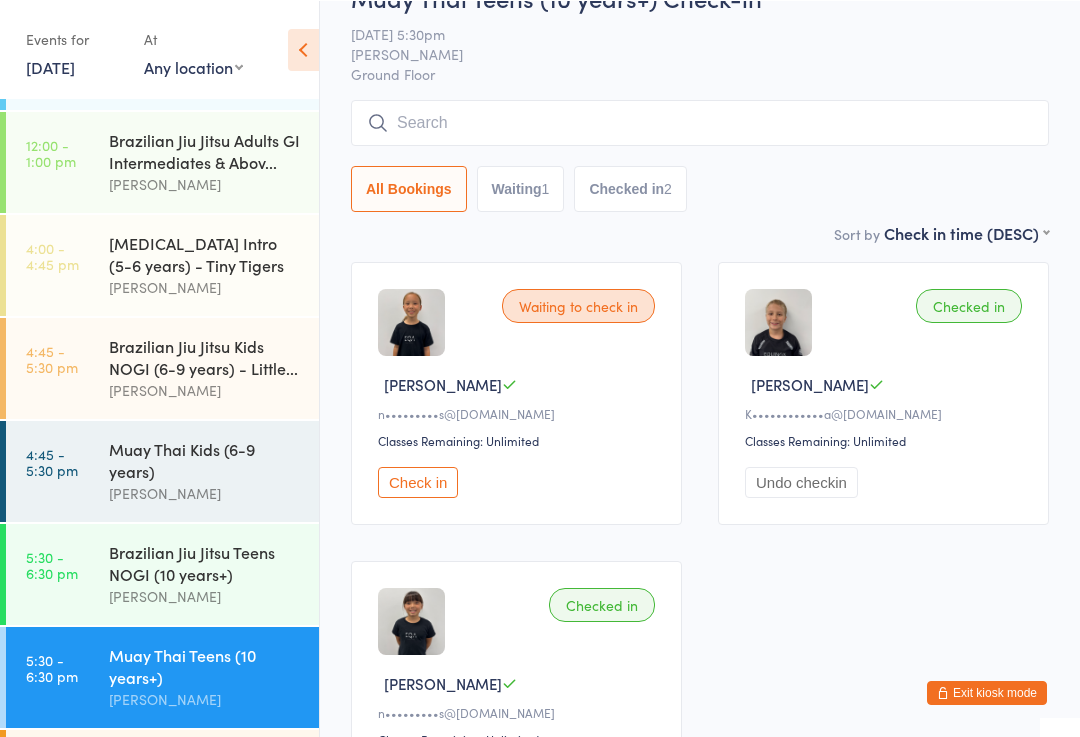 scroll, scrollTop: 68, scrollLeft: 0, axis: vertical 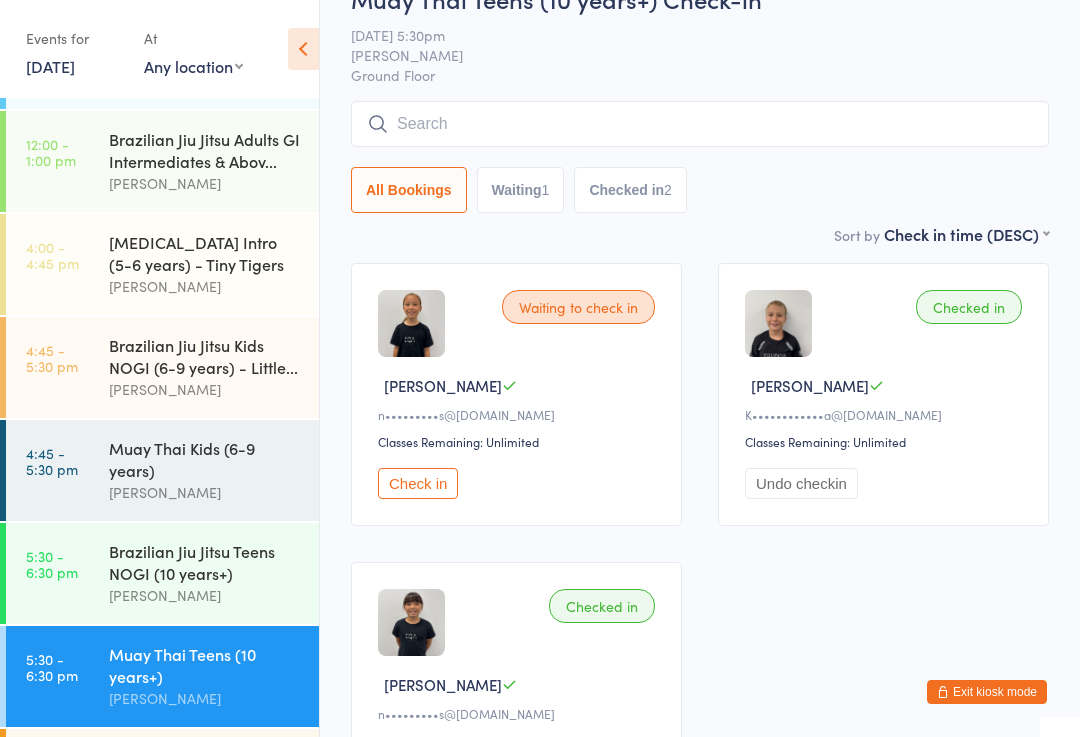 click at bounding box center [700, 124] 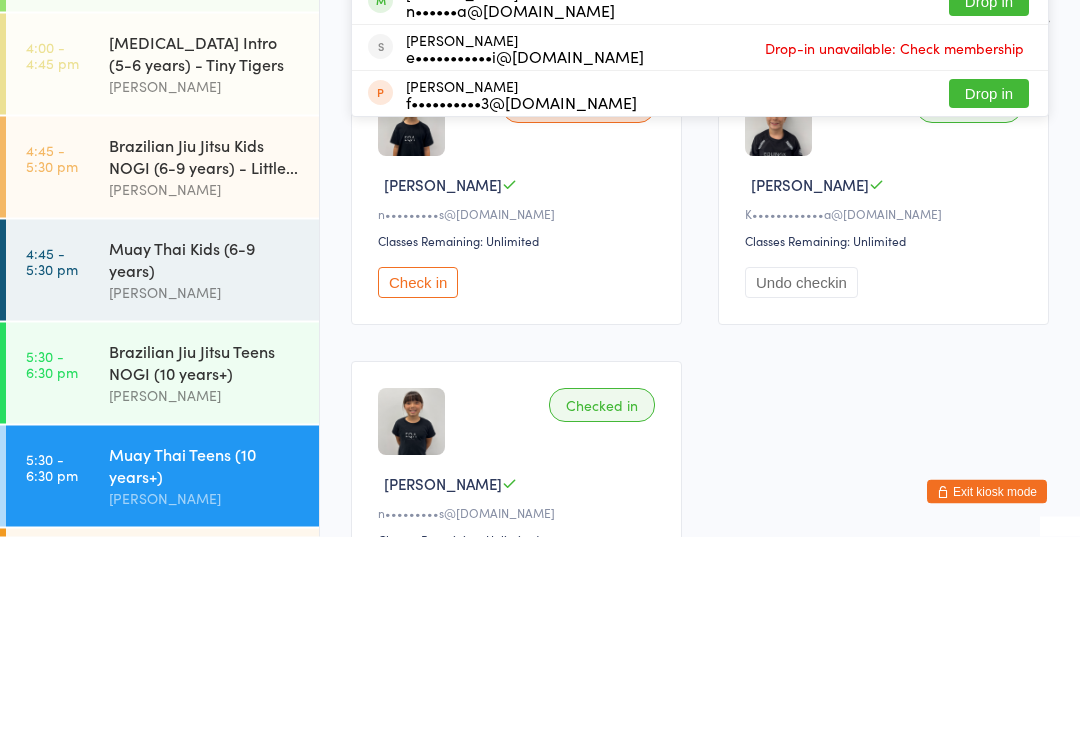 click on "Check in" at bounding box center [418, 483] 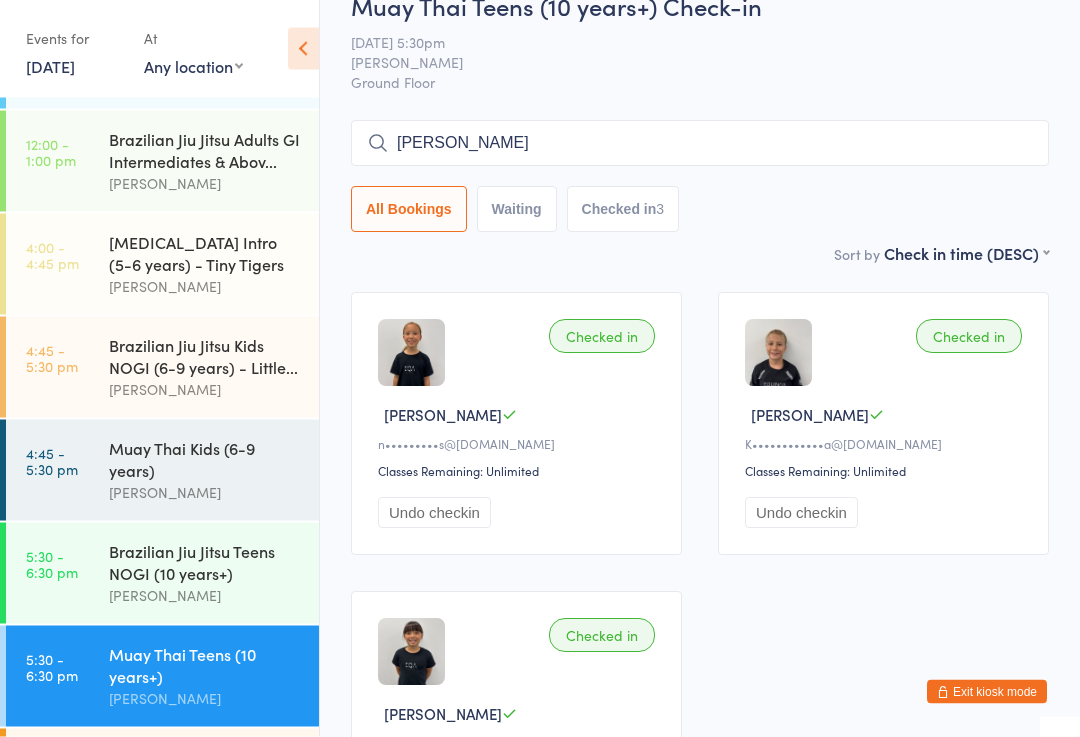 scroll, scrollTop: 40, scrollLeft: 0, axis: vertical 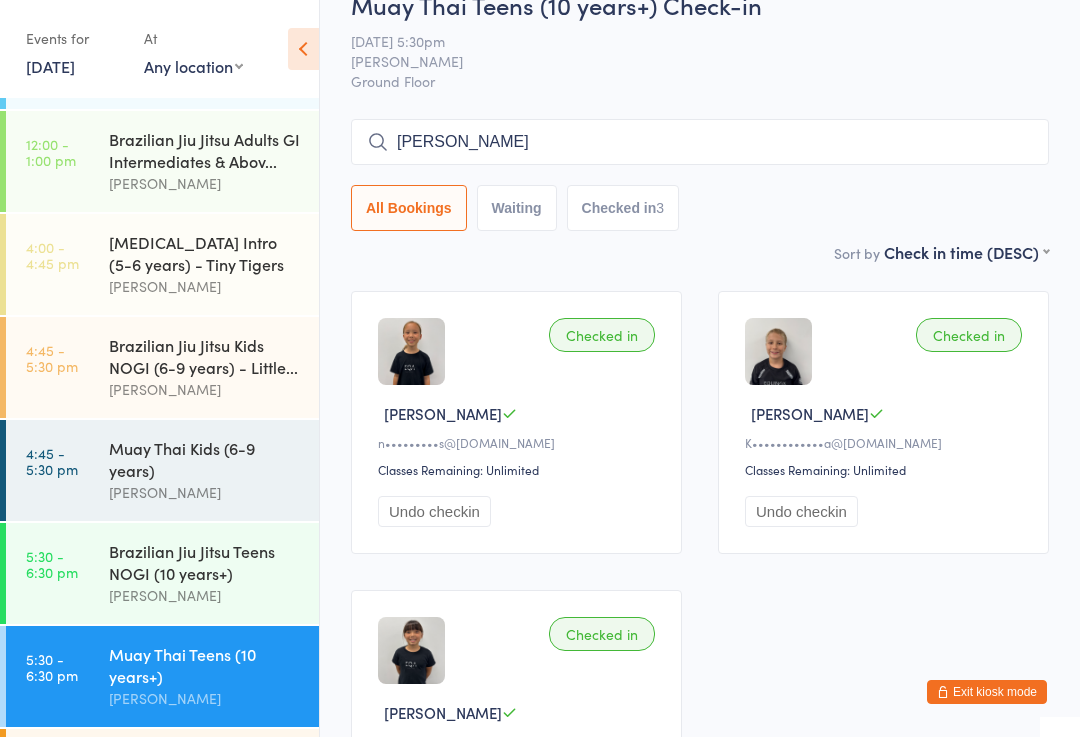 click on "Muay Thai Teens (10 years+) Check-in [DATE] 5:30pm  [PERSON_NAME]  Ground Floor  Manual search Scanner input [PERSON_NAME] All Bookings Waiting  Checked in  3" at bounding box center [700, 114] 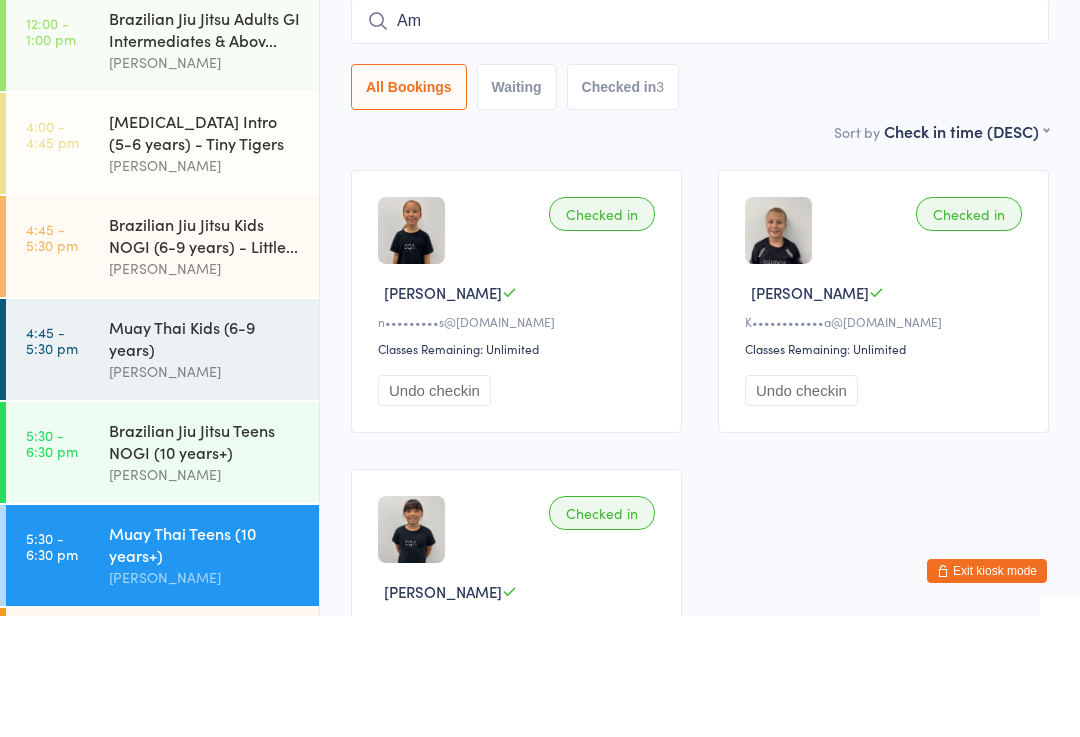 type on "A" 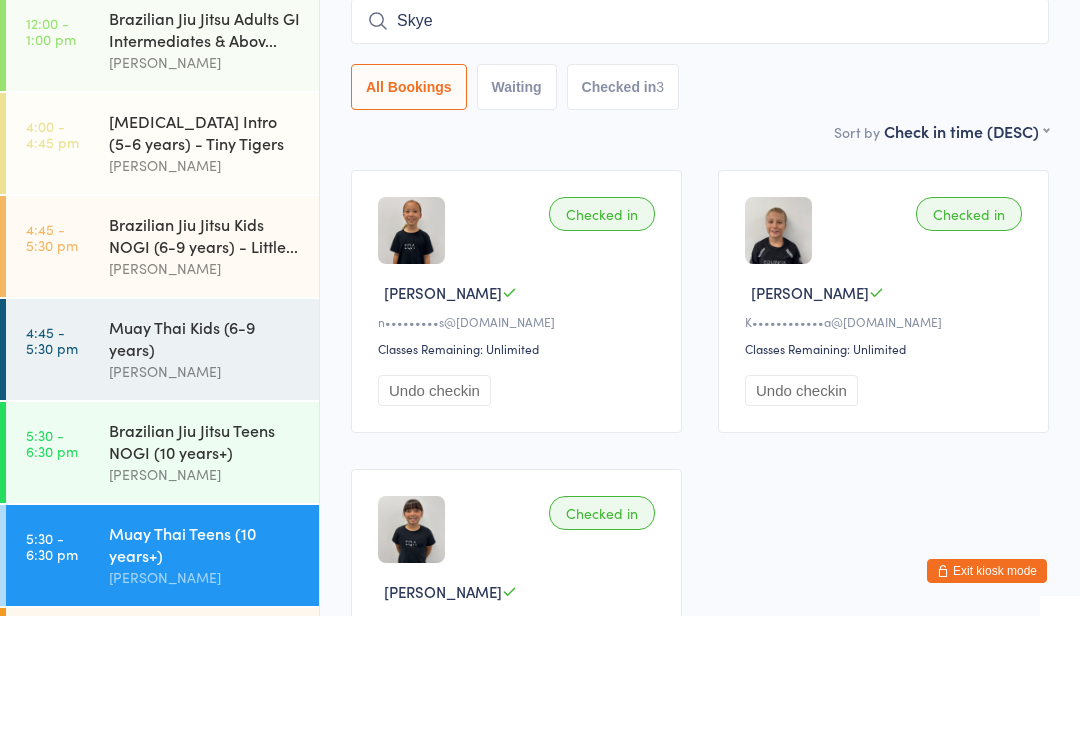 type on "Skye" 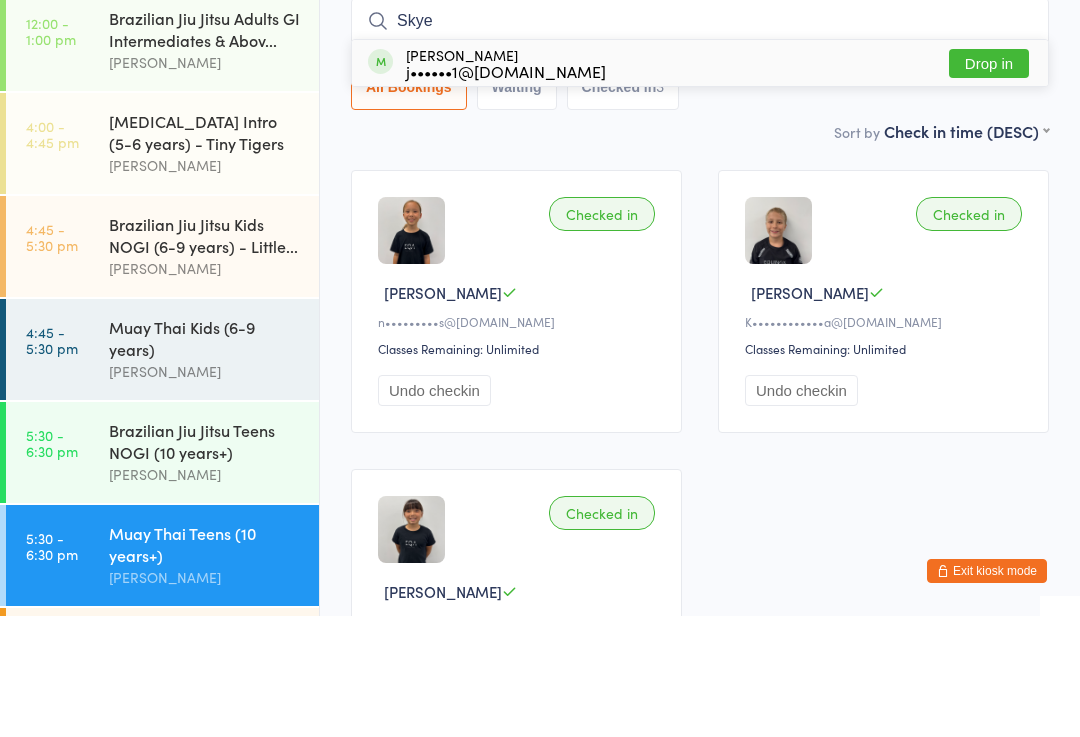 click on "Drop in" at bounding box center (989, 184) 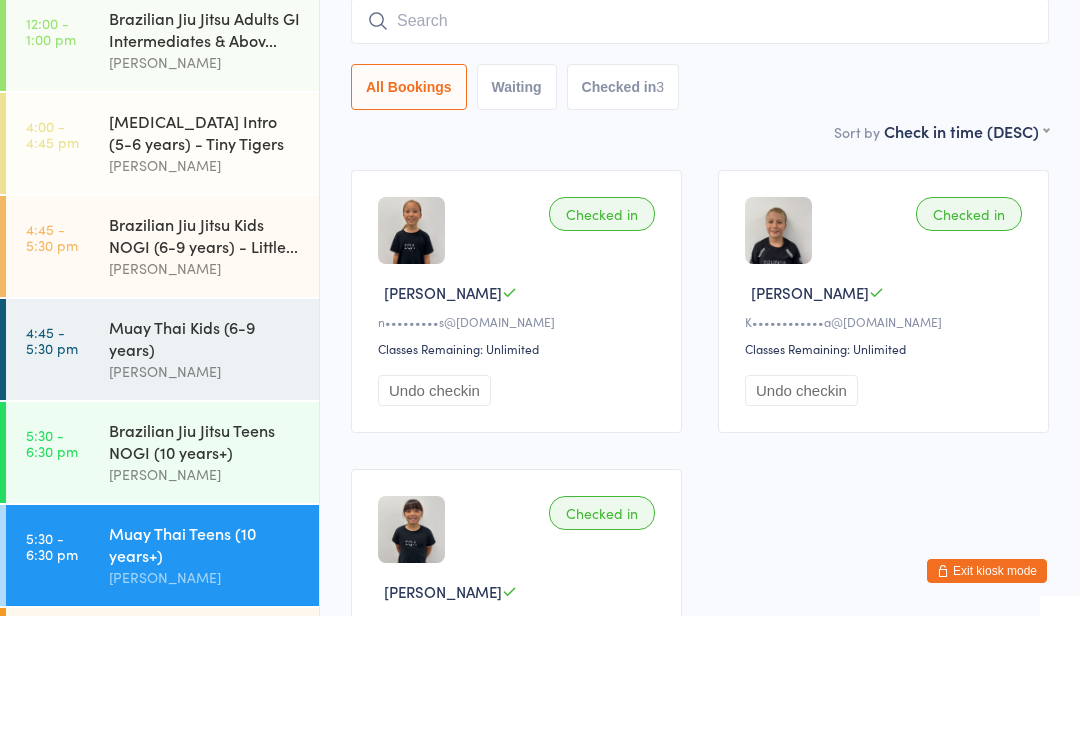 scroll, scrollTop: 161, scrollLeft: 0, axis: vertical 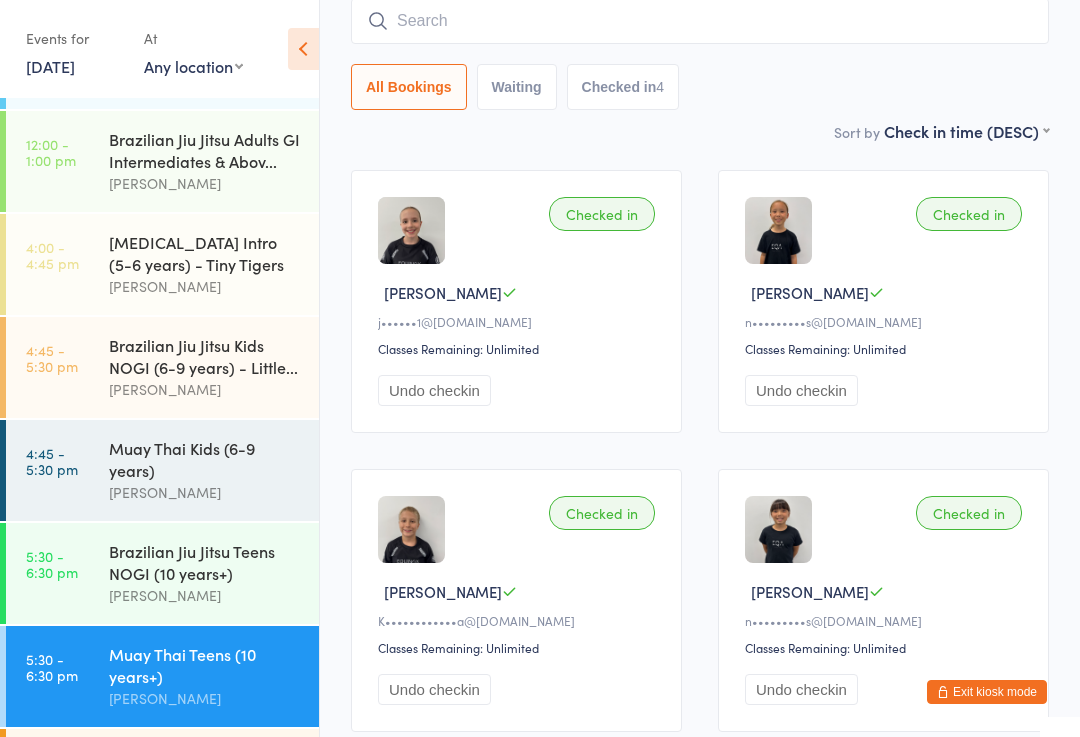 click on "Muay Thai Kids (6-9 years)" at bounding box center [205, 459] 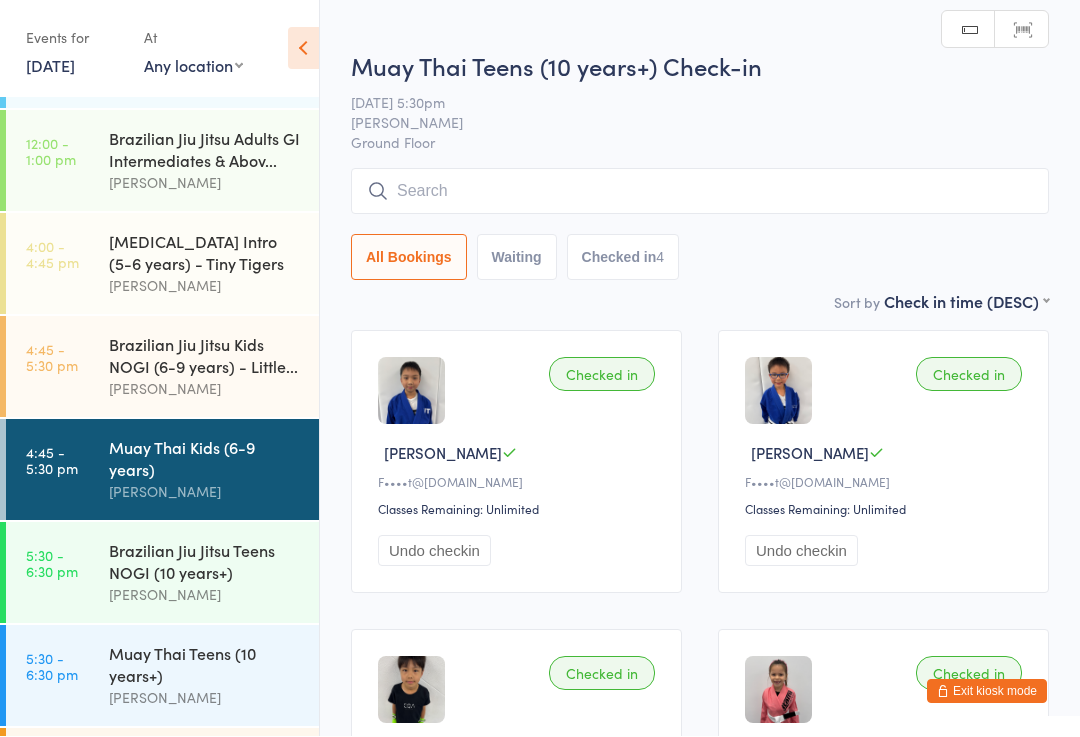 scroll, scrollTop: 1, scrollLeft: 0, axis: vertical 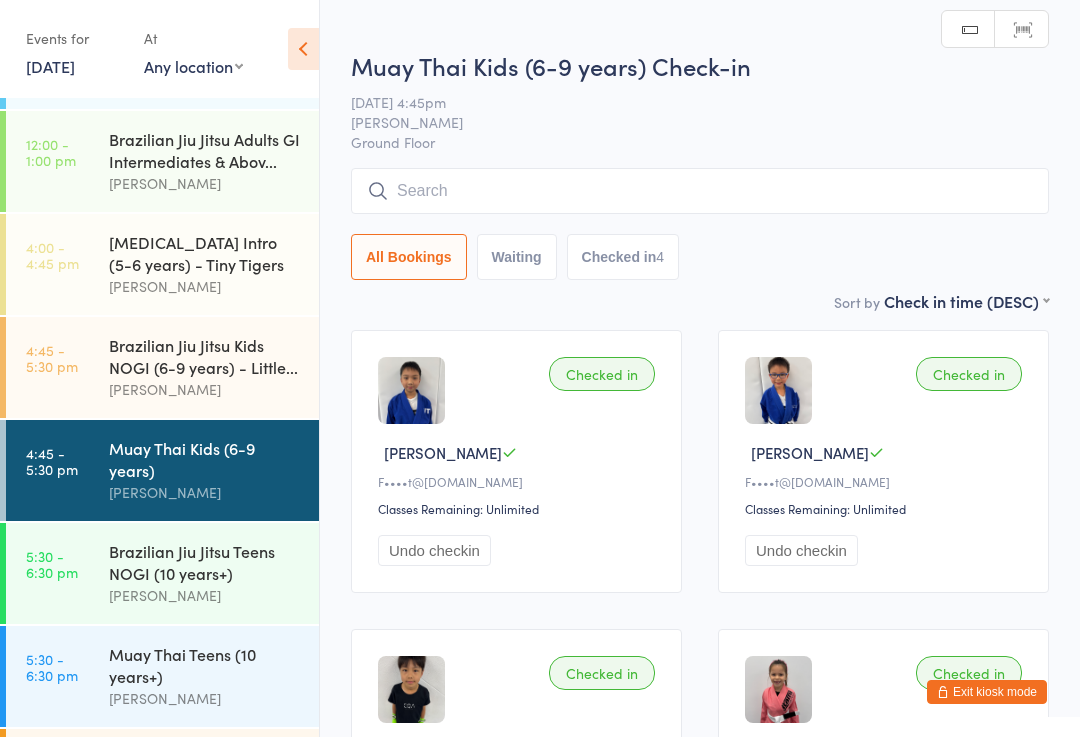 click on "Brazilian Jiu Jitsu Kids NOGI (6-9 years) - Little..." at bounding box center [205, 356] 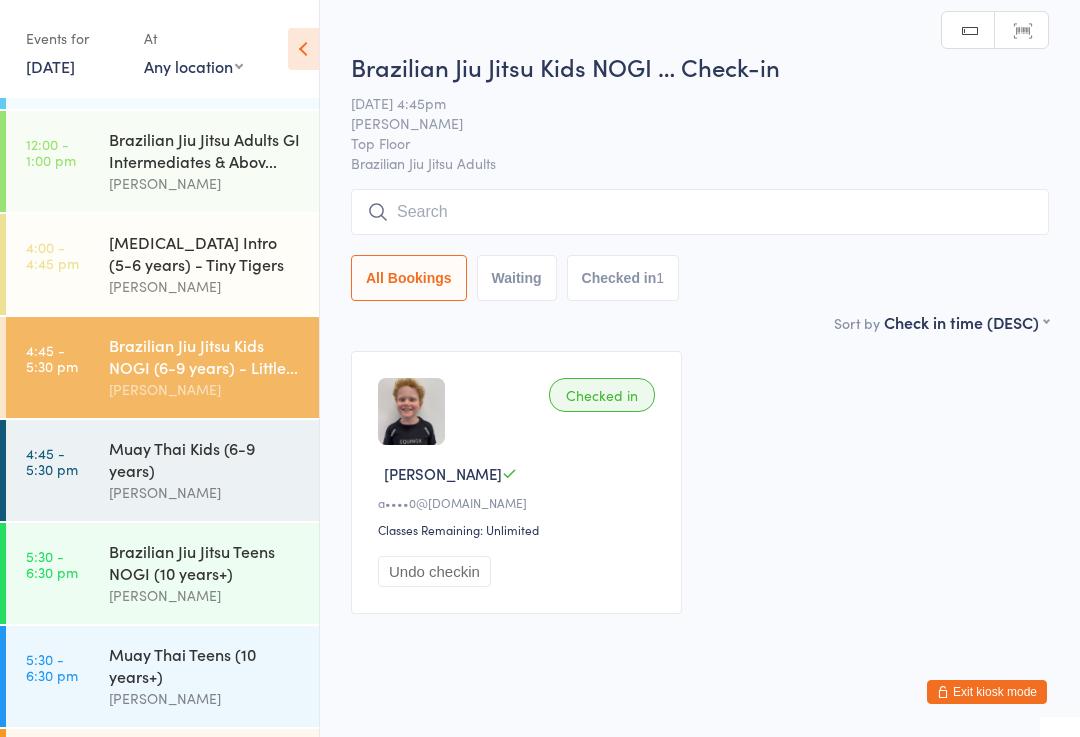 click on "Muay Thai Kids (6-9 years)" at bounding box center [205, 459] 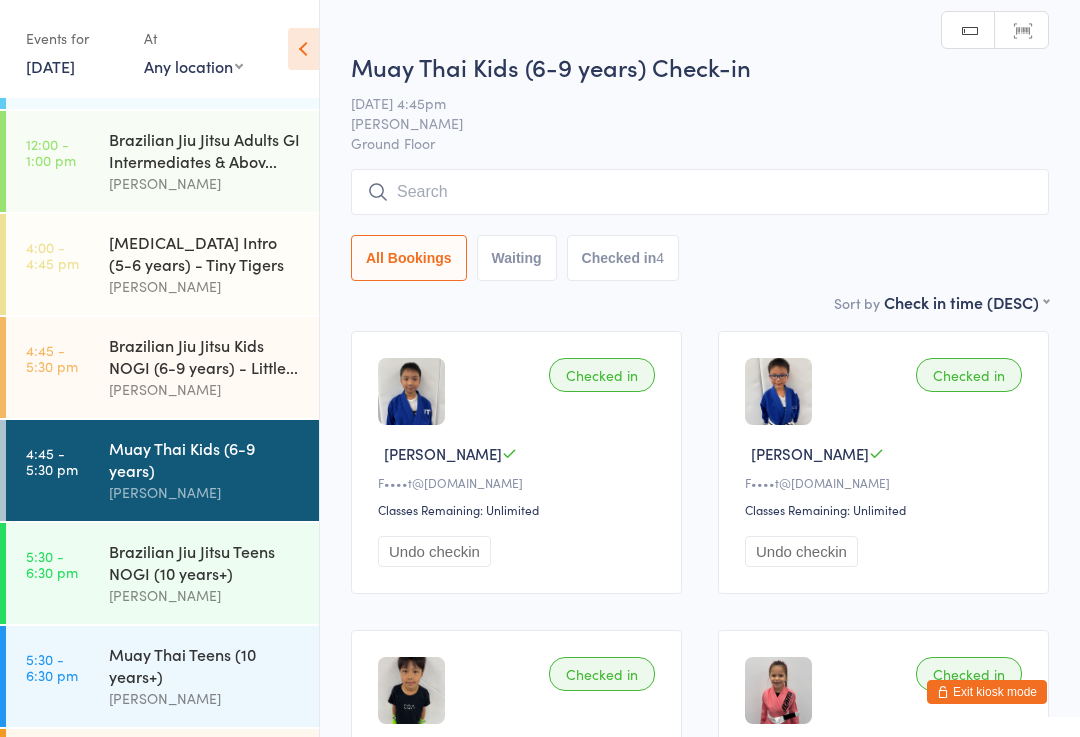 click at bounding box center (700, 192) 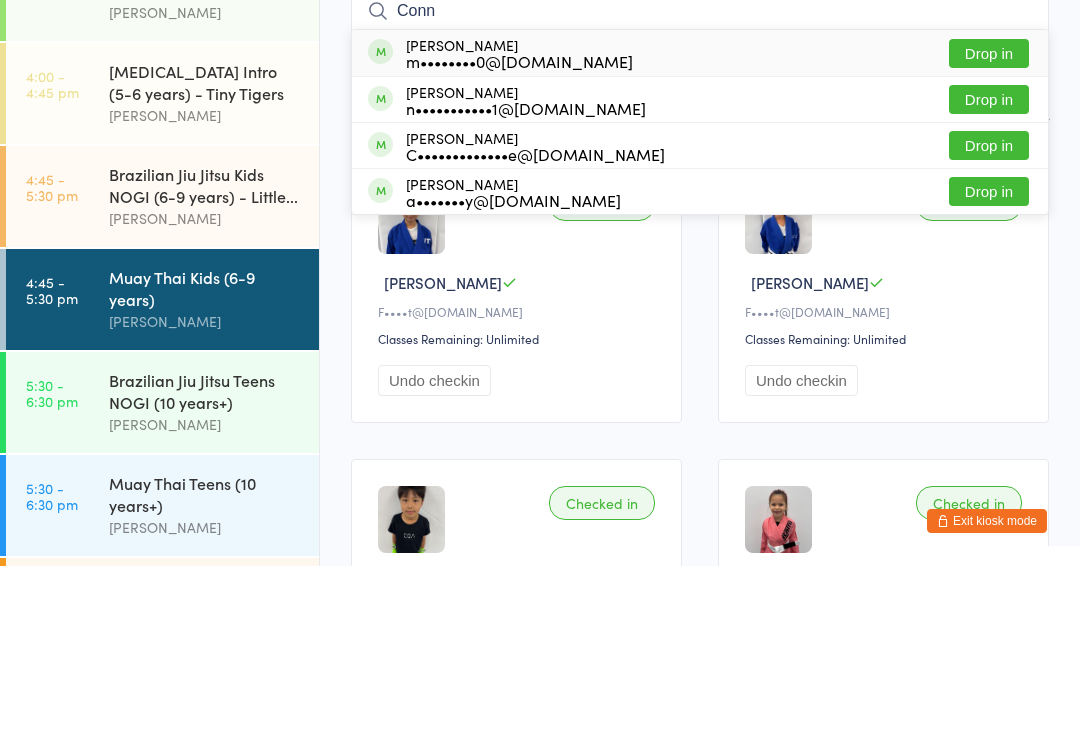 type on "Conn" 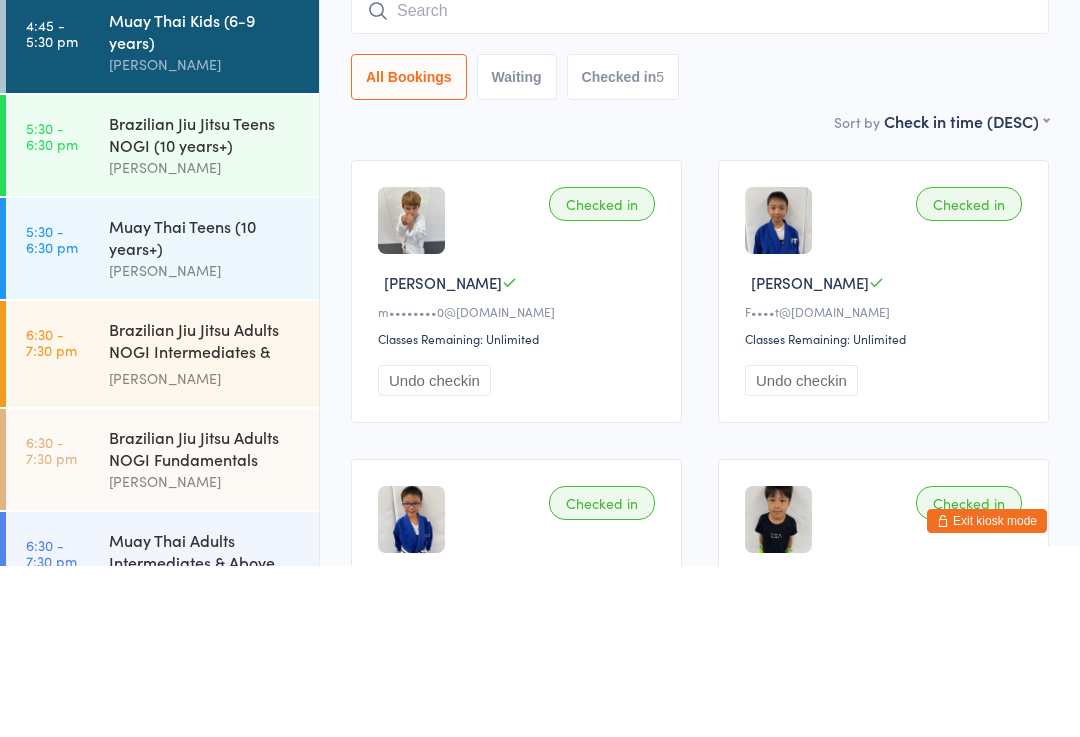 scroll, scrollTop: 723, scrollLeft: 0, axis: vertical 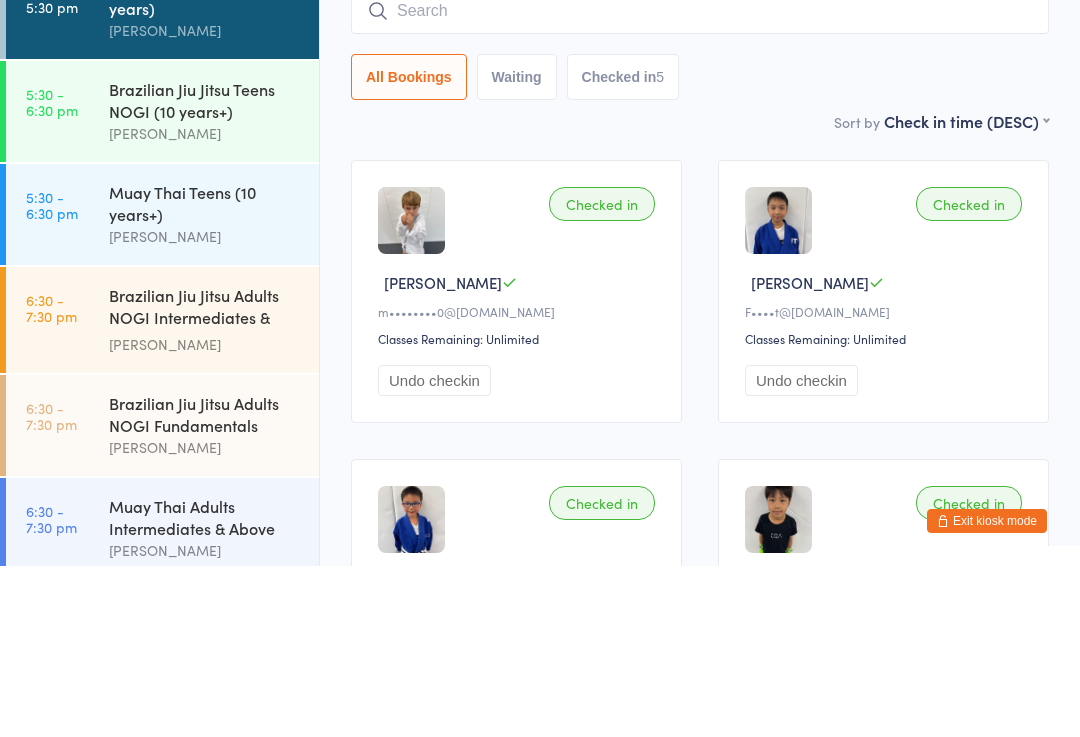 click on "Muay Thai Teens (10 years+)" at bounding box center (205, 374) 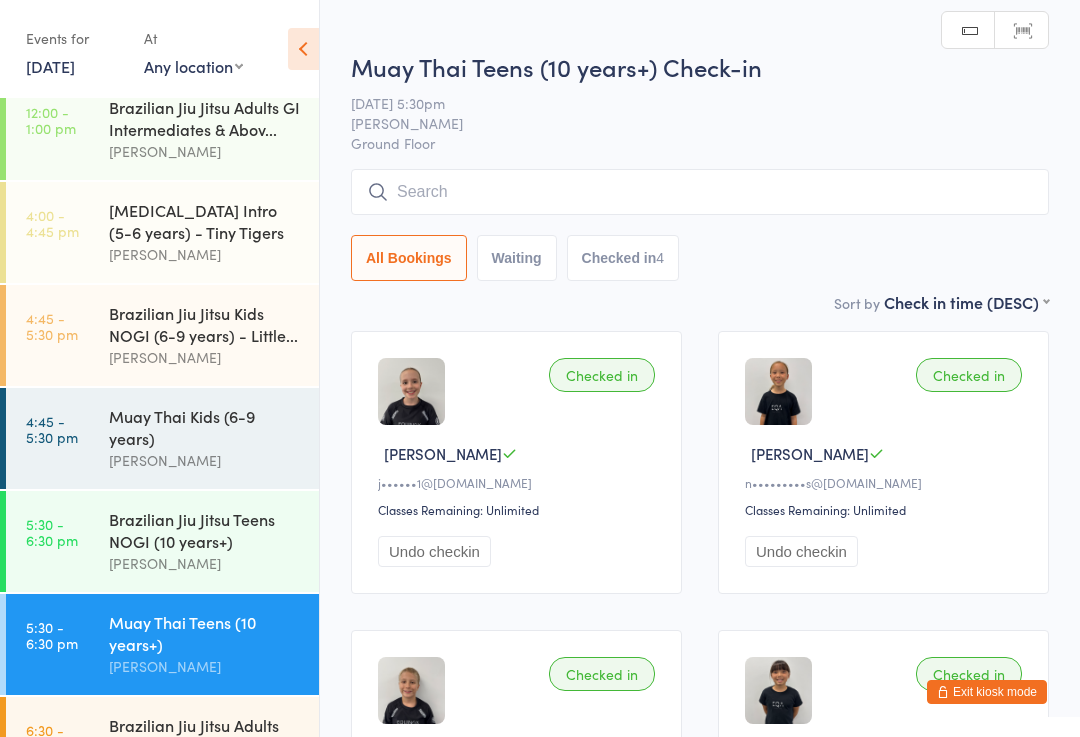 scroll, scrollTop: 459, scrollLeft: 0, axis: vertical 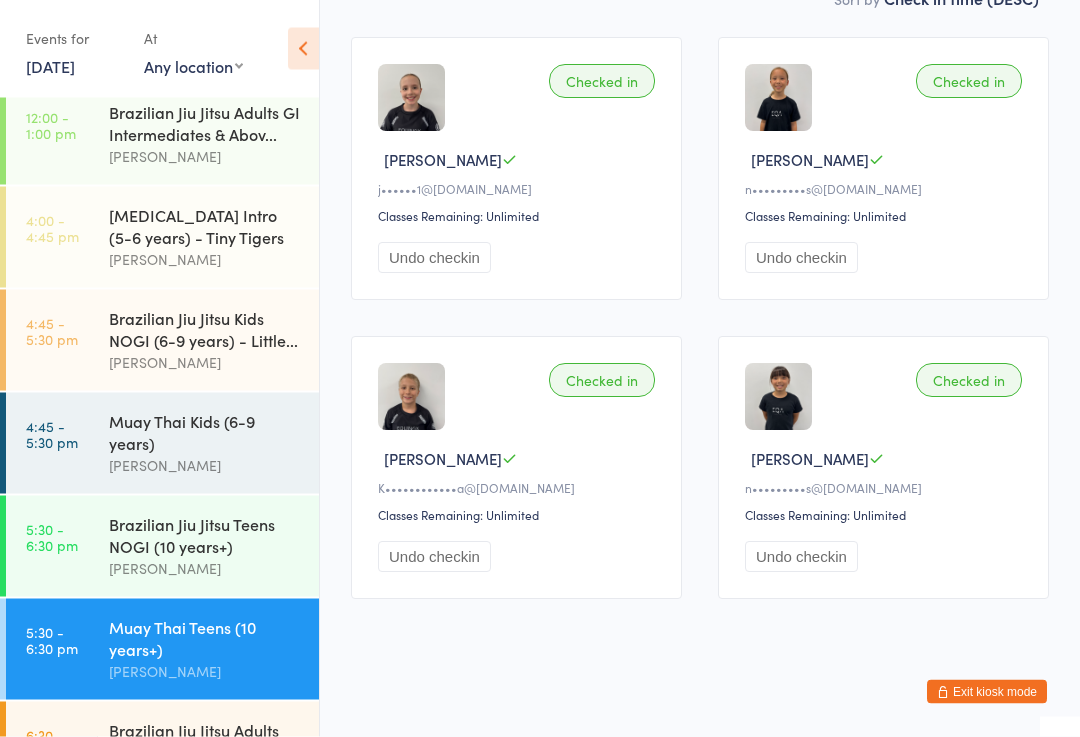 click on "Brazilian Jiu Jitsu Teens NOGI (10 years+)" at bounding box center [205, 535] 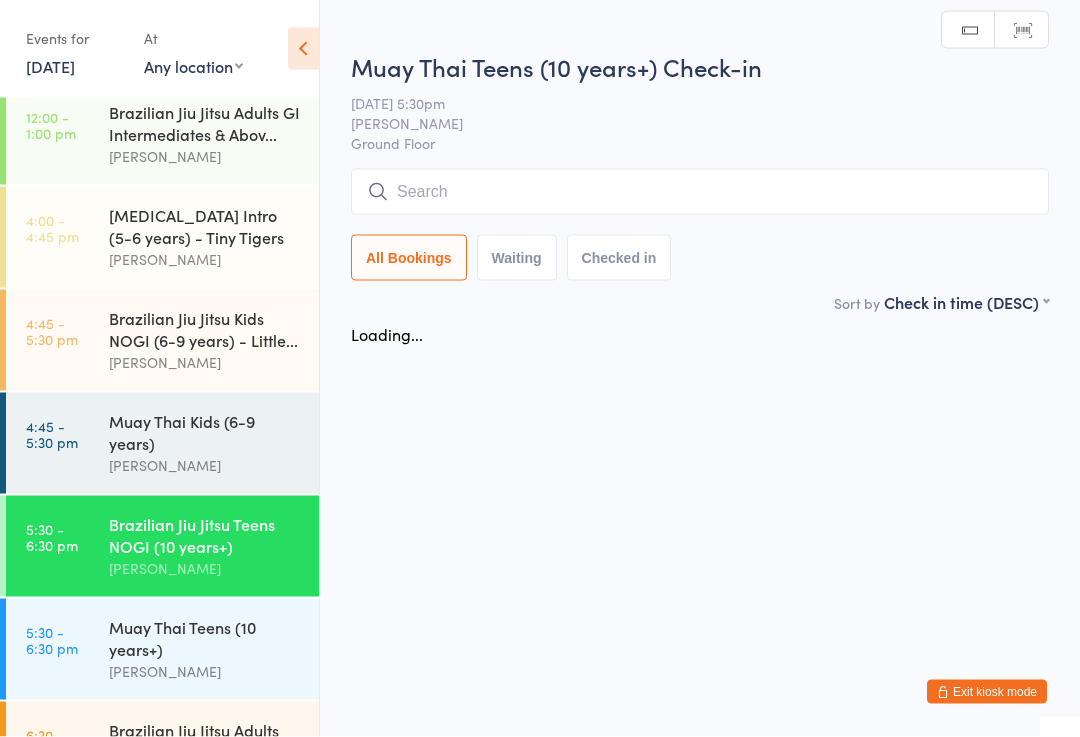 scroll, scrollTop: 0, scrollLeft: 0, axis: both 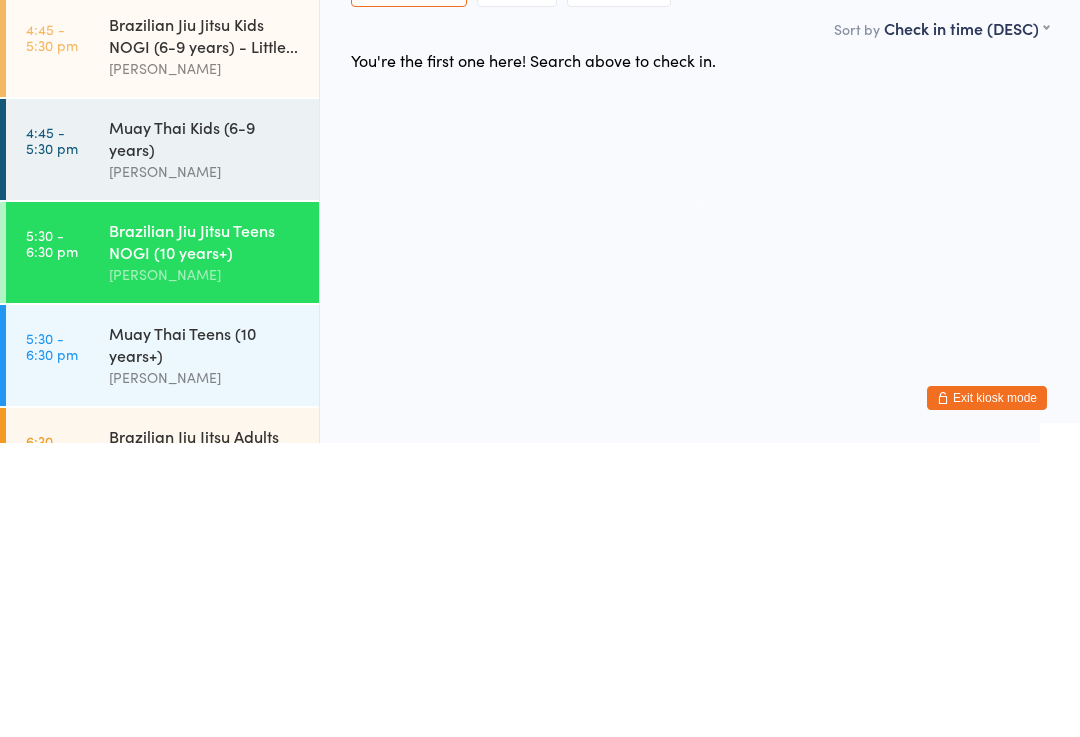 click on "Brazilian Jiu Jitsu Adults NOGI Intermediates & Ab... [PERSON_NAME]" at bounding box center [214, 755] 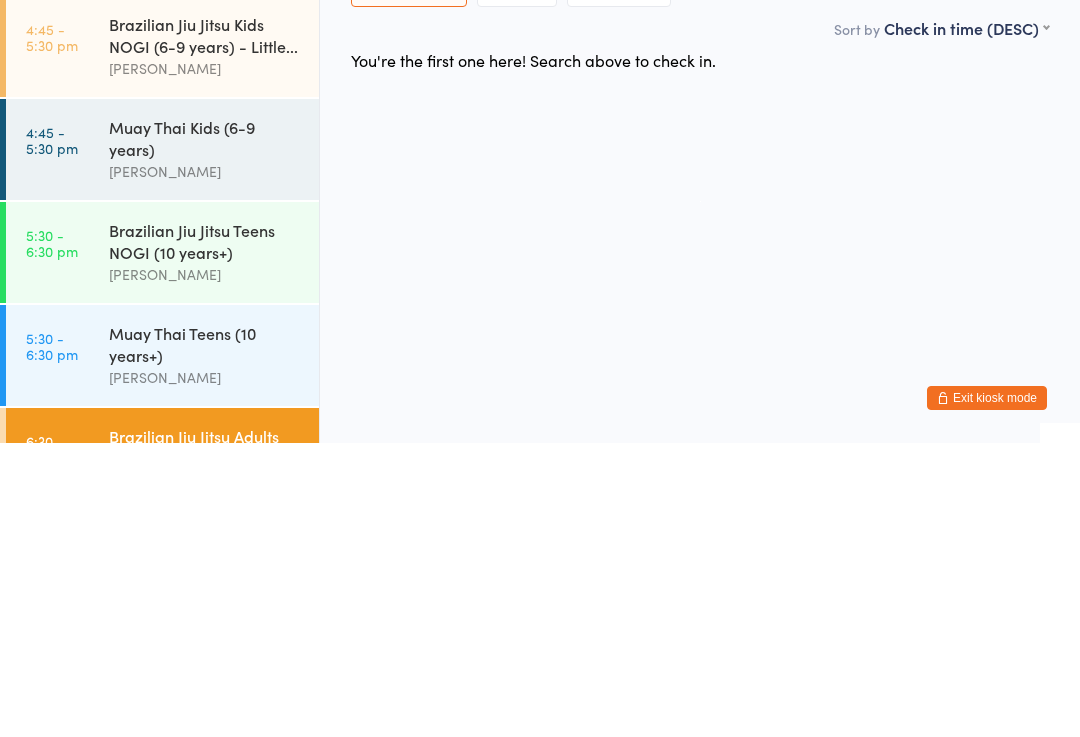 click on "Brazilian Jiu Jitsu Adults NOGI Intermediates & Ab..." at bounding box center [205, 743] 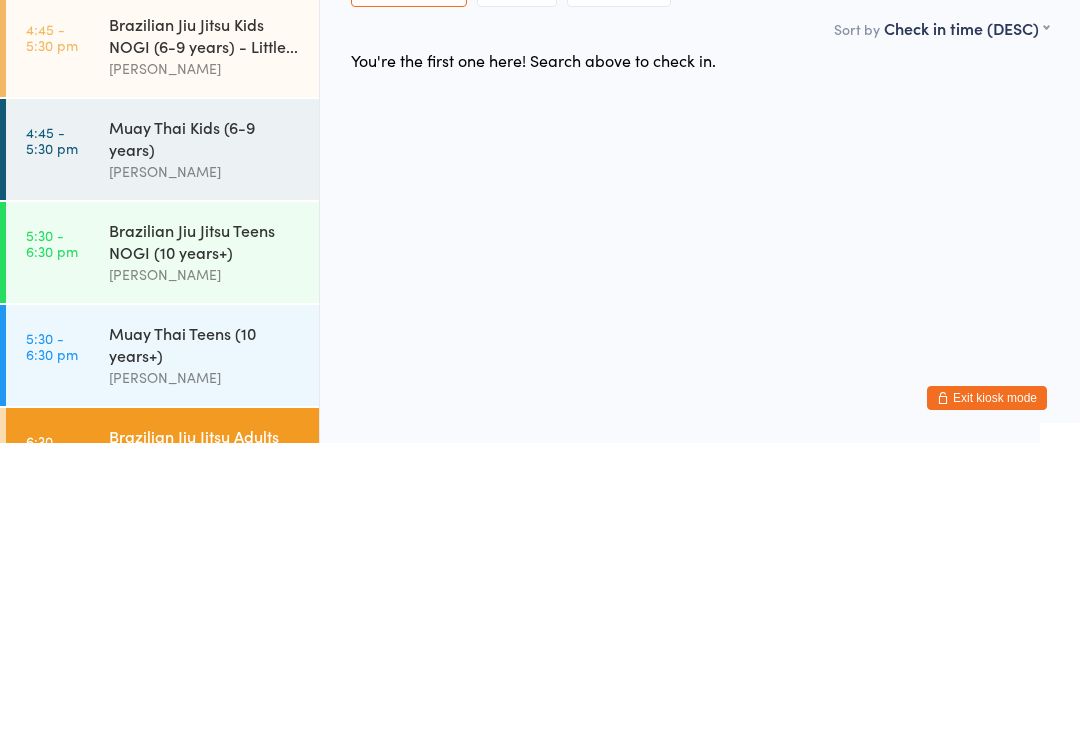 click on "Muay Thai Teens (10 years+) [PERSON_NAME]" at bounding box center [214, 649] 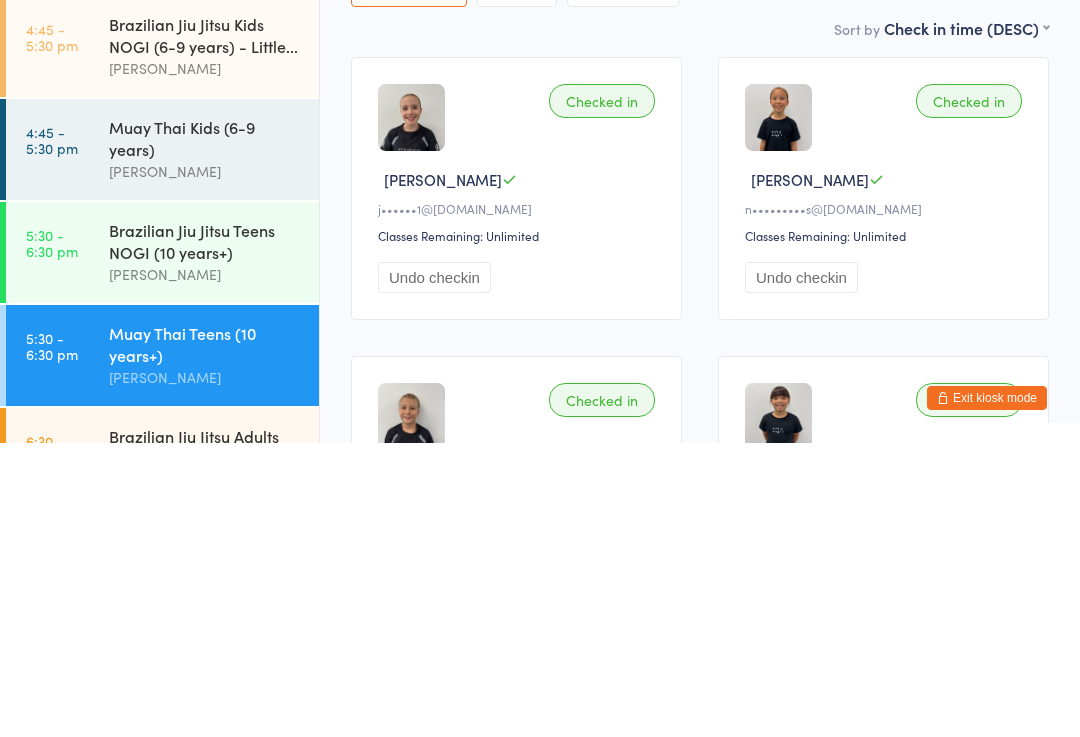 scroll, scrollTop: 293, scrollLeft: 0, axis: vertical 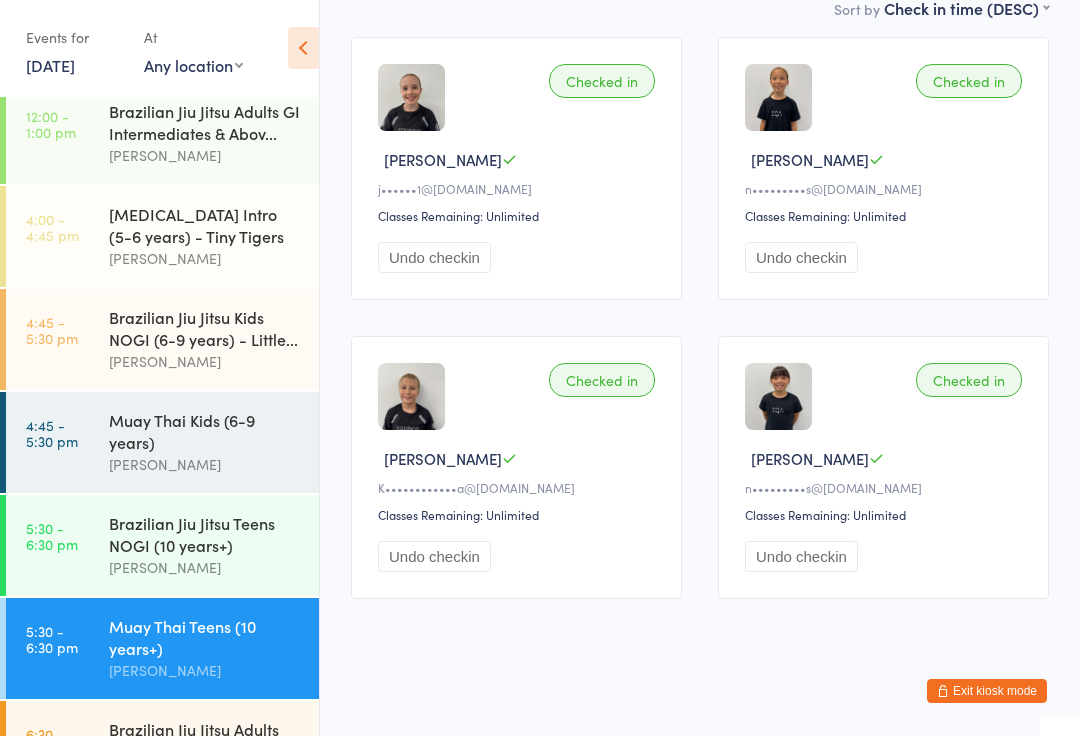 click on "Brazilian Jiu Jitsu Kids NOGI (6-9 years) - Little..." at bounding box center (205, 329) 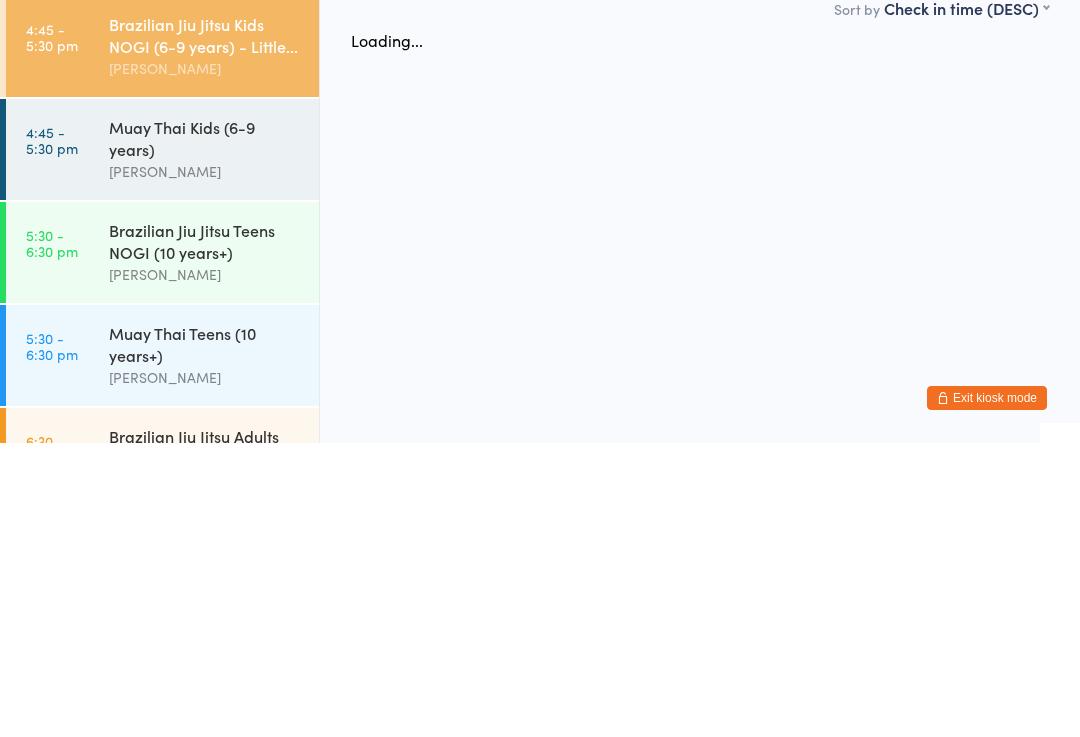 scroll, scrollTop: 8, scrollLeft: 0, axis: vertical 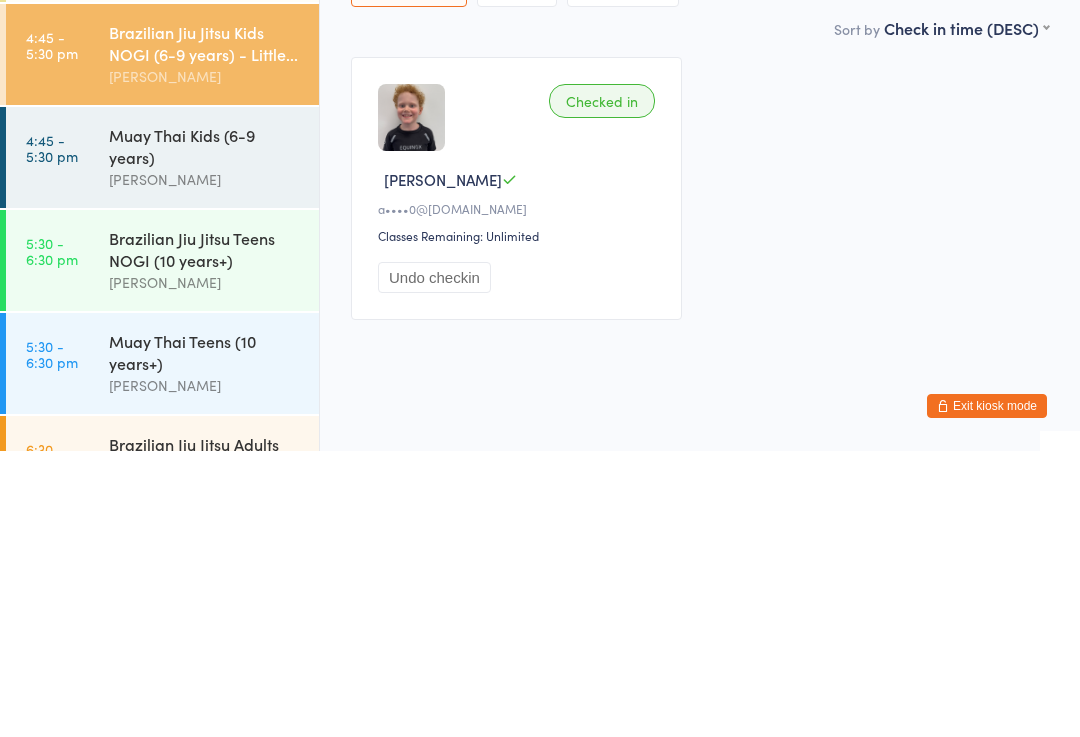 click on "Muay Thai Teens (10 years+) [PERSON_NAME]" at bounding box center [214, 649] 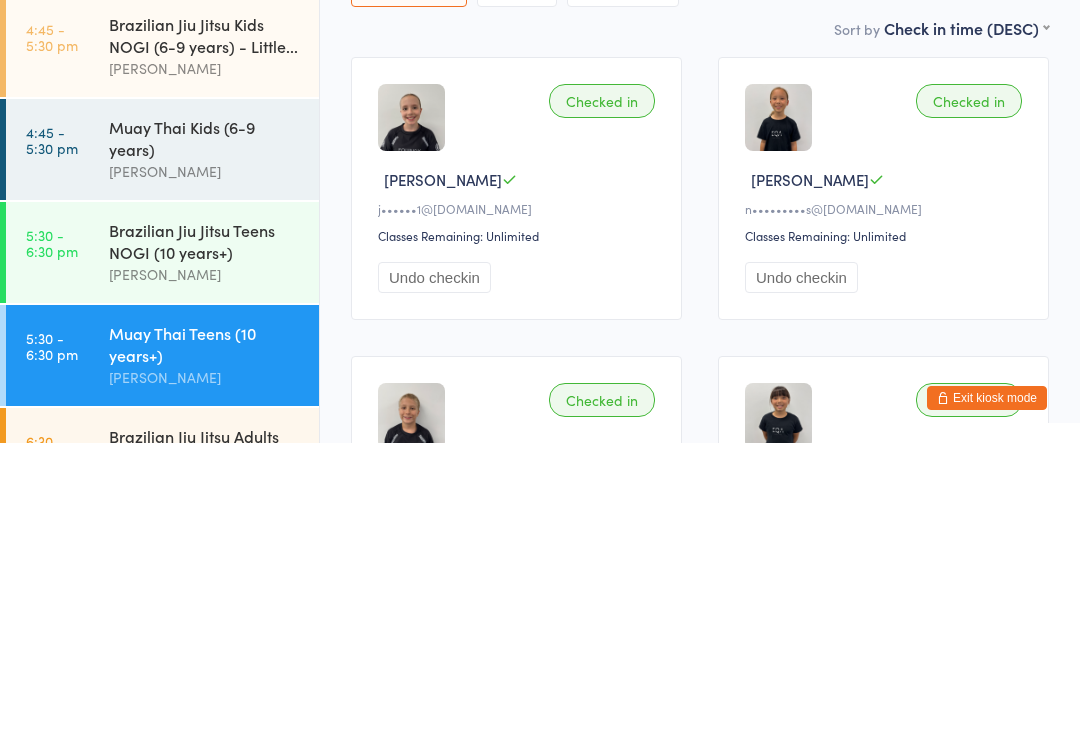 scroll, scrollTop: 293, scrollLeft: 0, axis: vertical 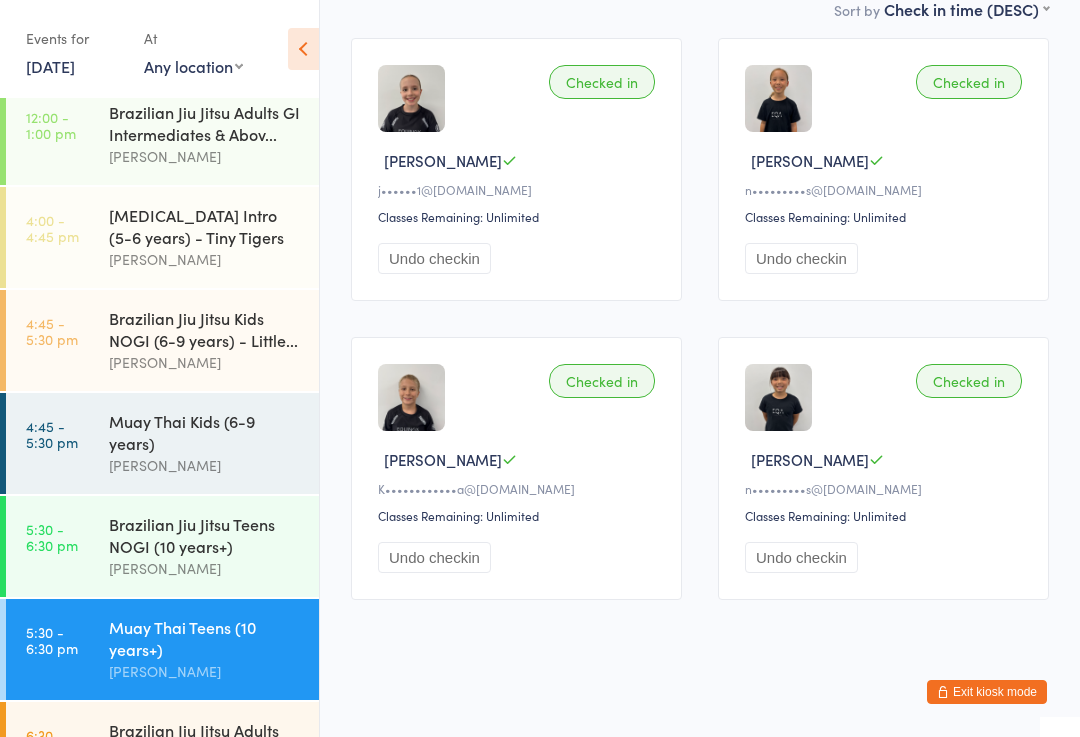 click on "Muay Thai Kids (6-9 years)" at bounding box center (205, 432) 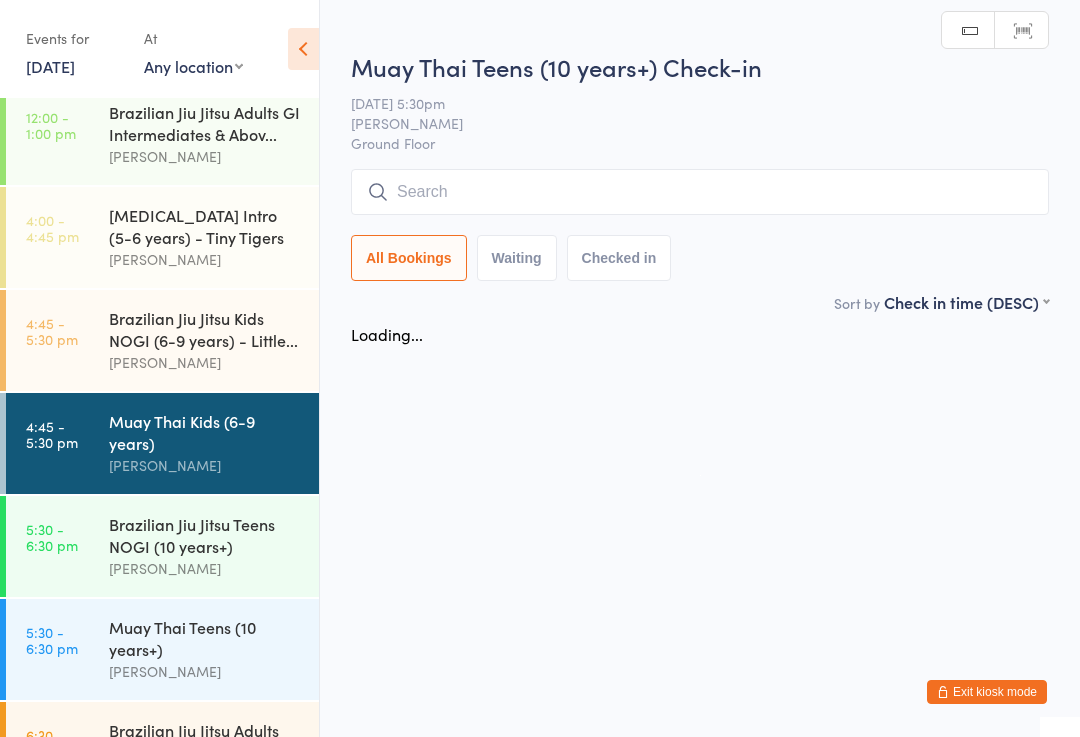 scroll, scrollTop: 0, scrollLeft: 0, axis: both 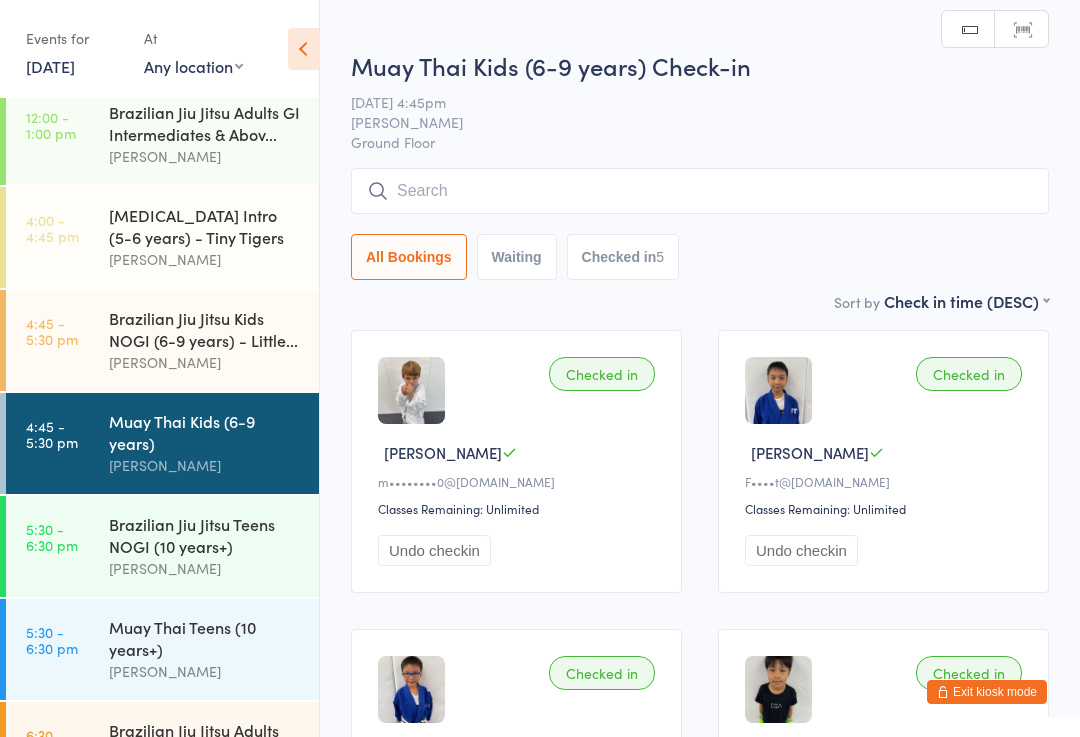 click on "[MEDICAL_DATA] Intro (5-6 years) - Tiny Tigers" at bounding box center [205, 226] 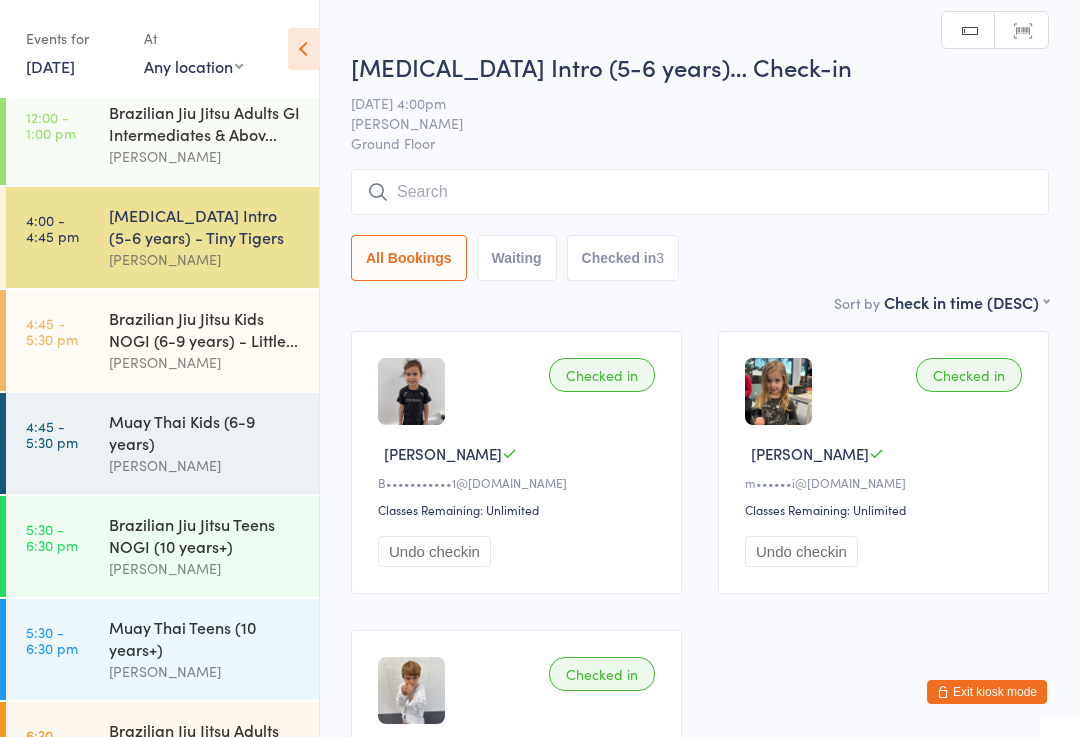 click at bounding box center (700, 192) 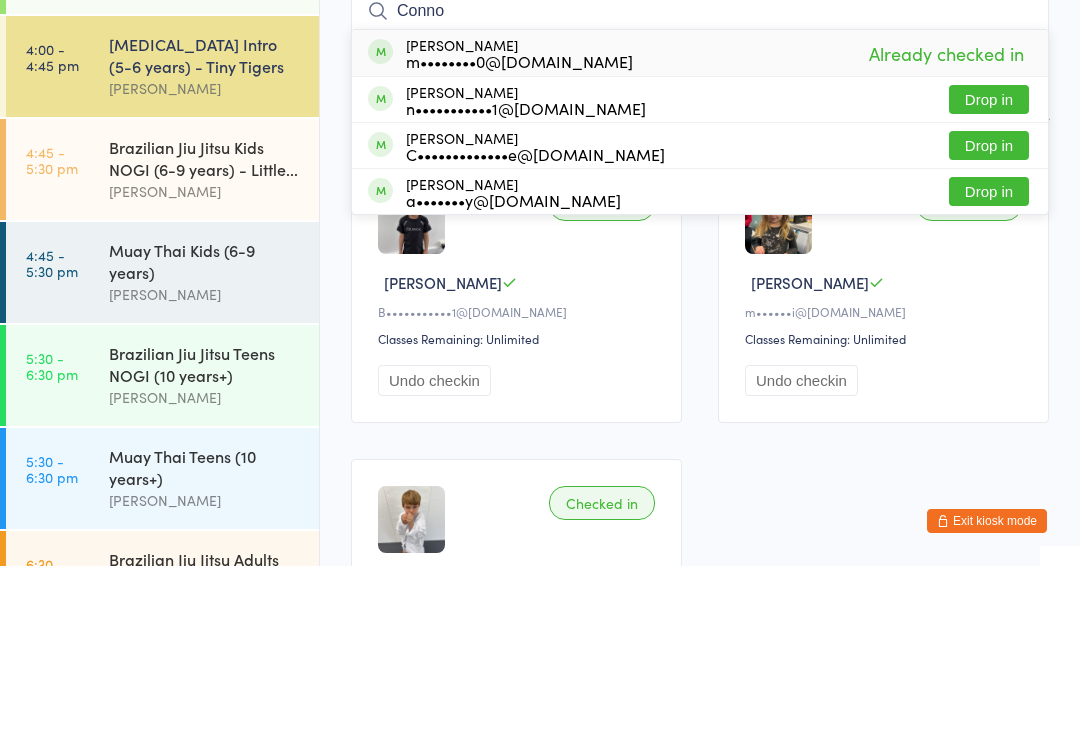 type on "Conno" 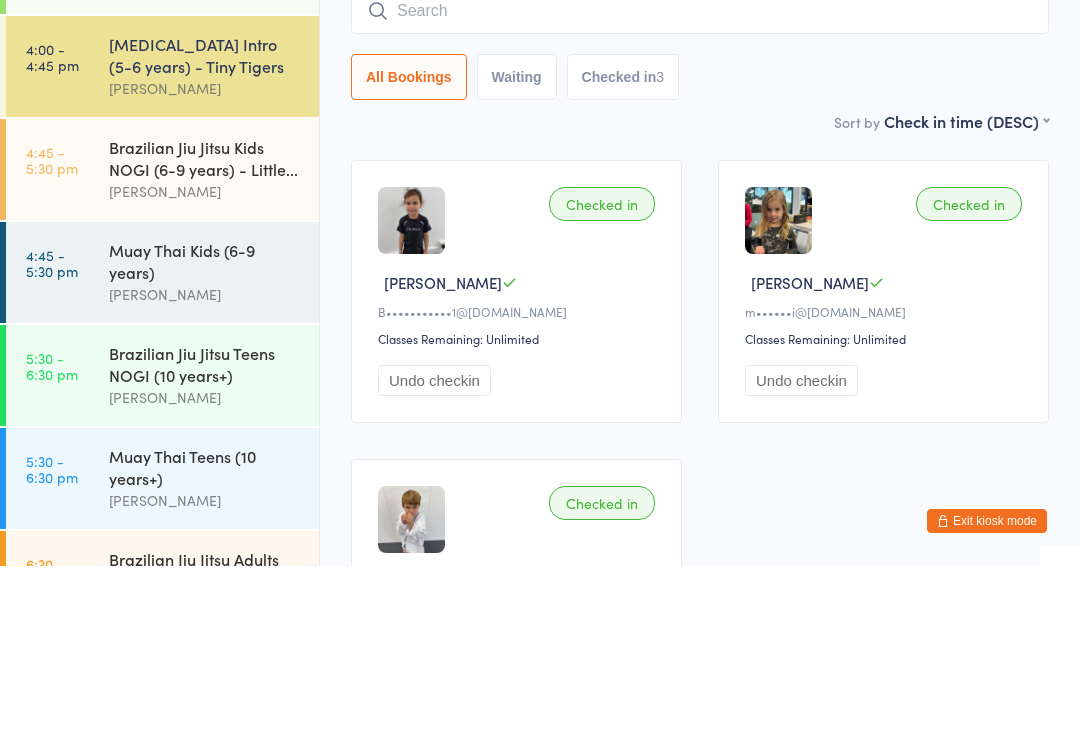 scroll, scrollTop: 171, scrollLeft: 0, axis: vertical 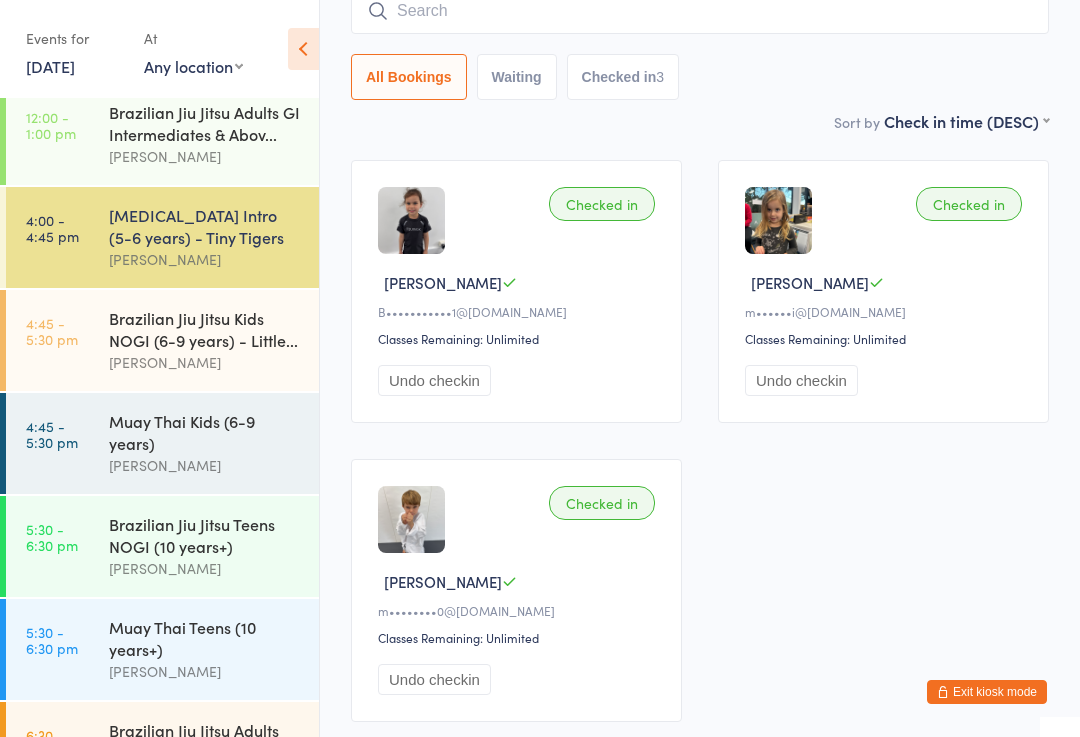 click on "All Bookings Waiting  Checked in  3" at bounding box center [700, 77] 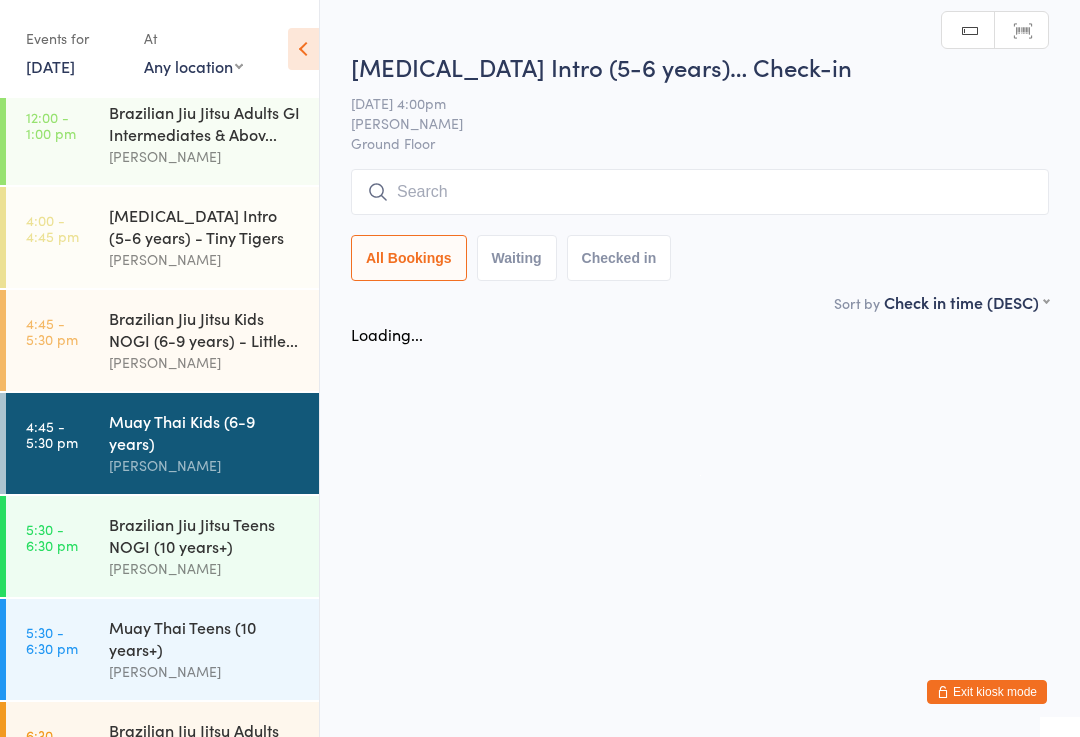 scroll, scrollTop: 0, scrollLeft: 0, axis: both 